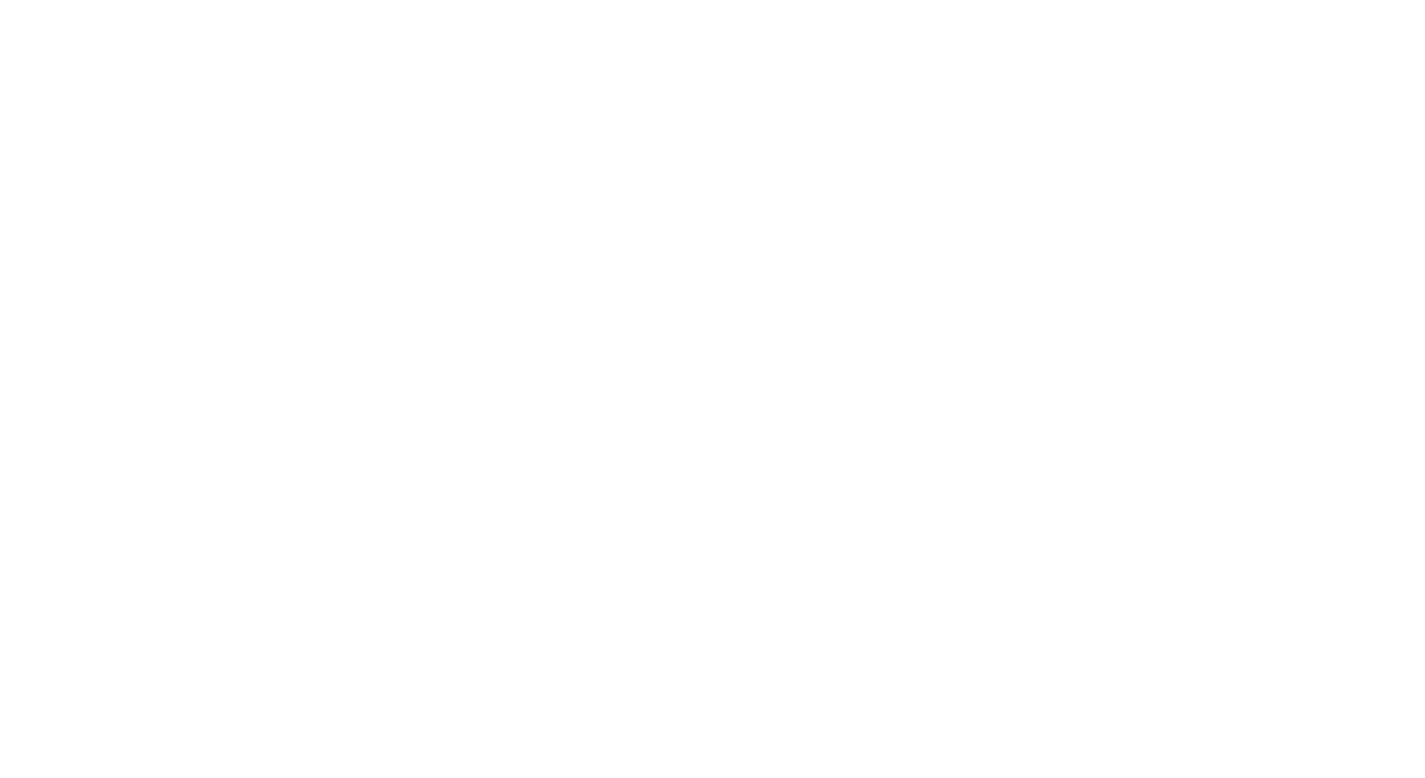 scroll, scrollTop: 0, scrollLeft: 0, axis: both 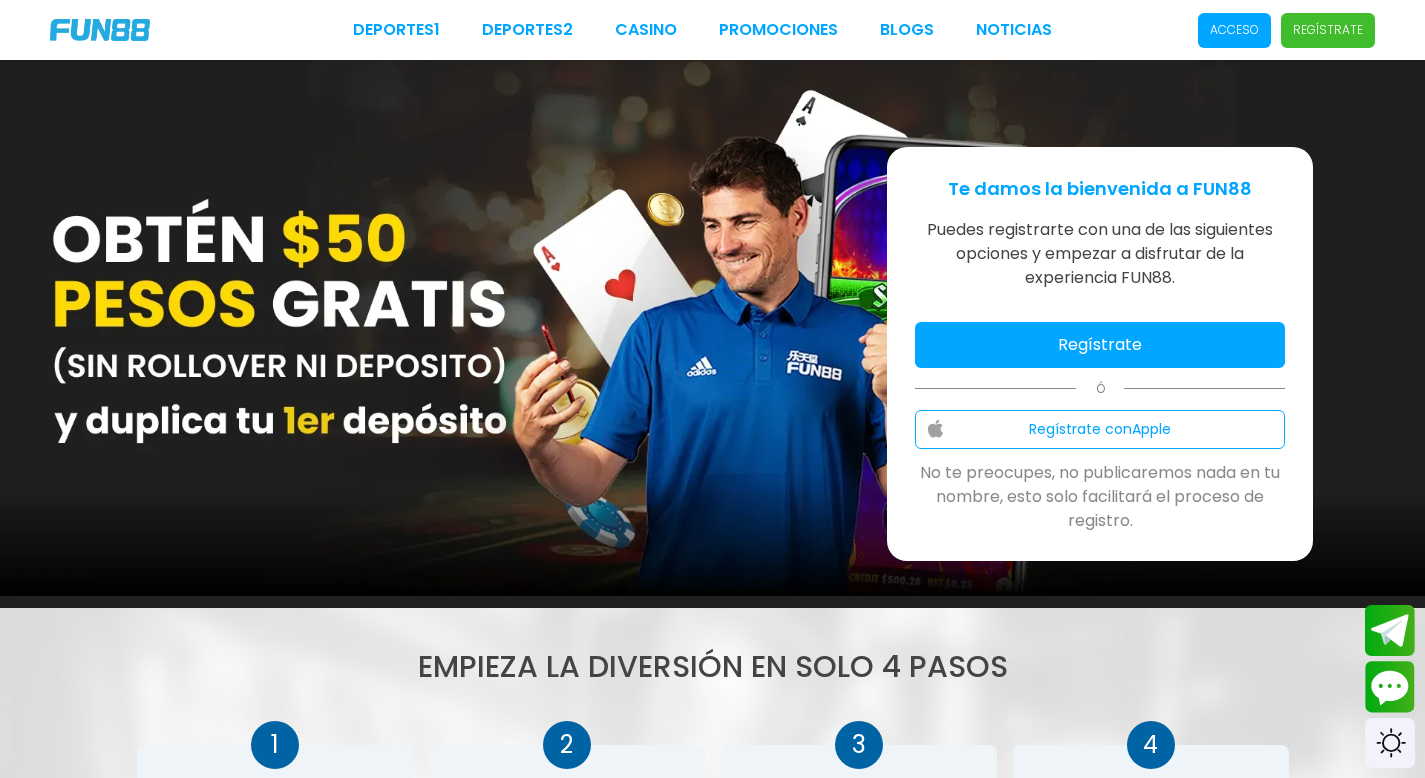 click on "Acceso" at bounding box center (1234, 30) 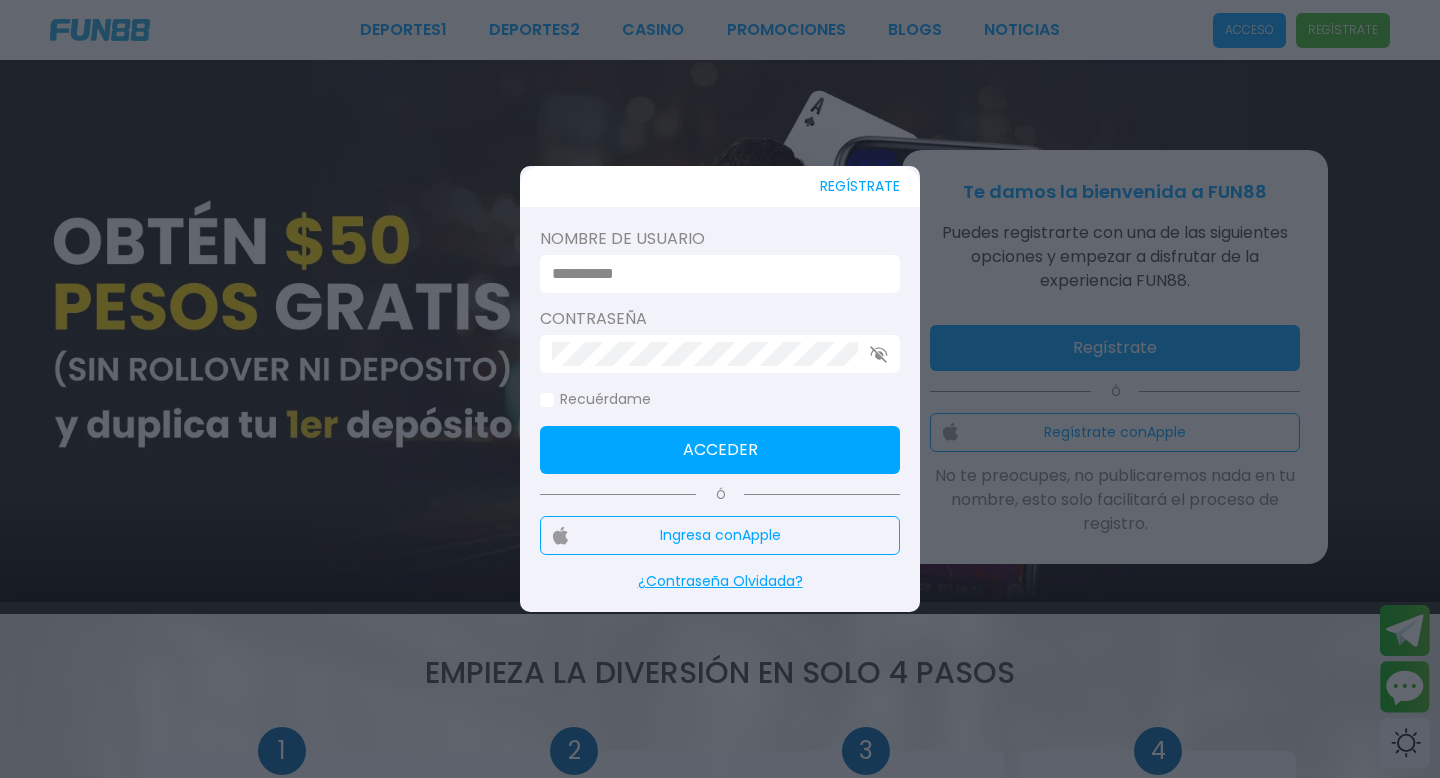 type on "*********" 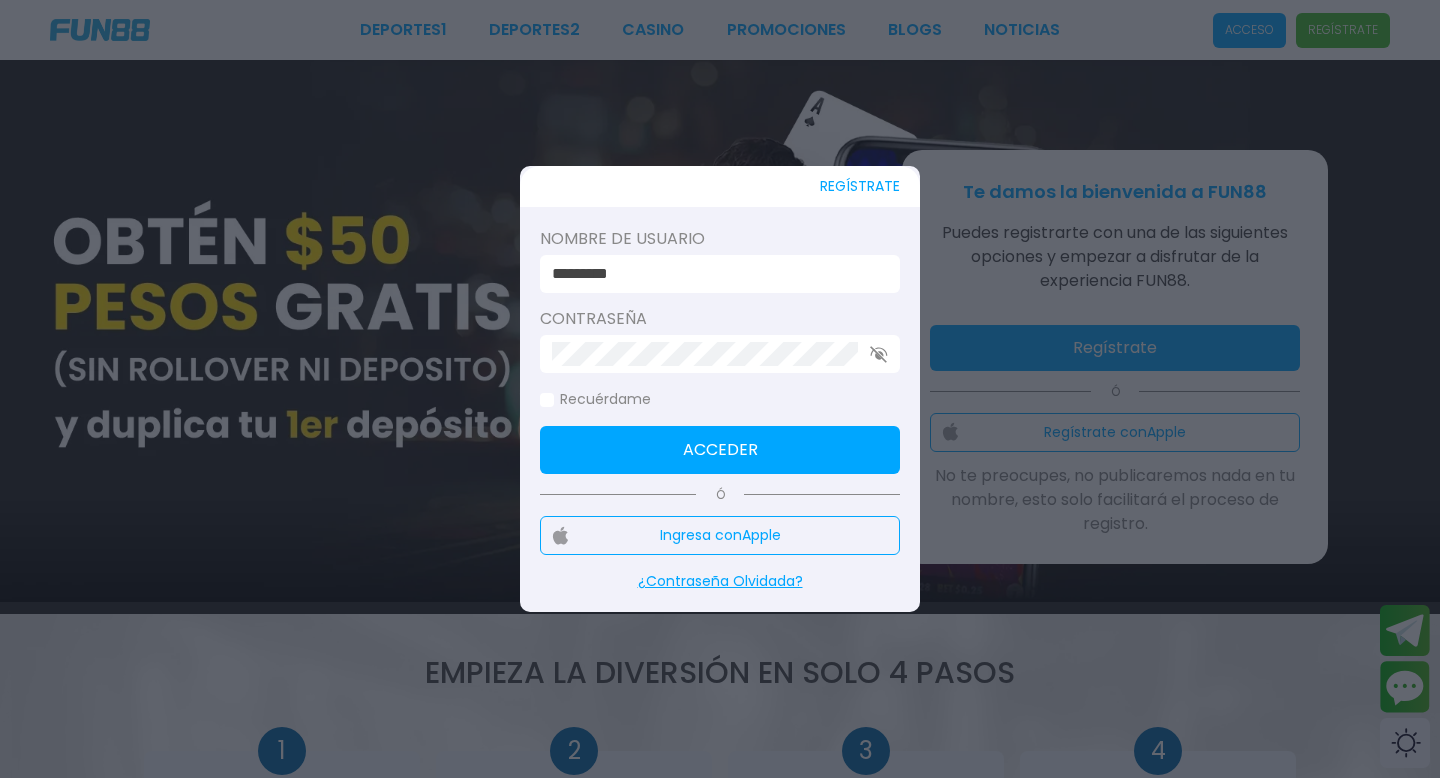click on "Acceder" at bounding box center [720, 450] 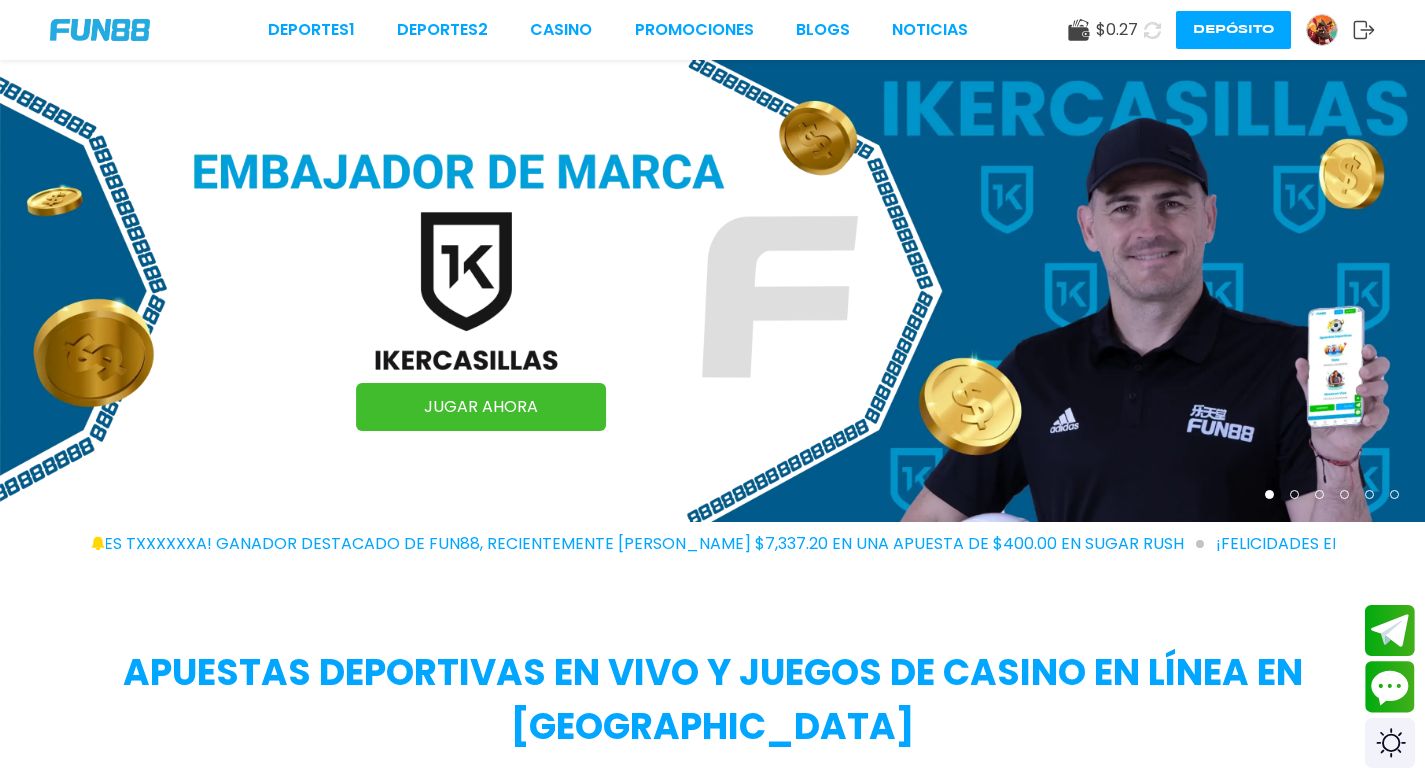 click on "Depósito" at bounding box center (1233, 30) 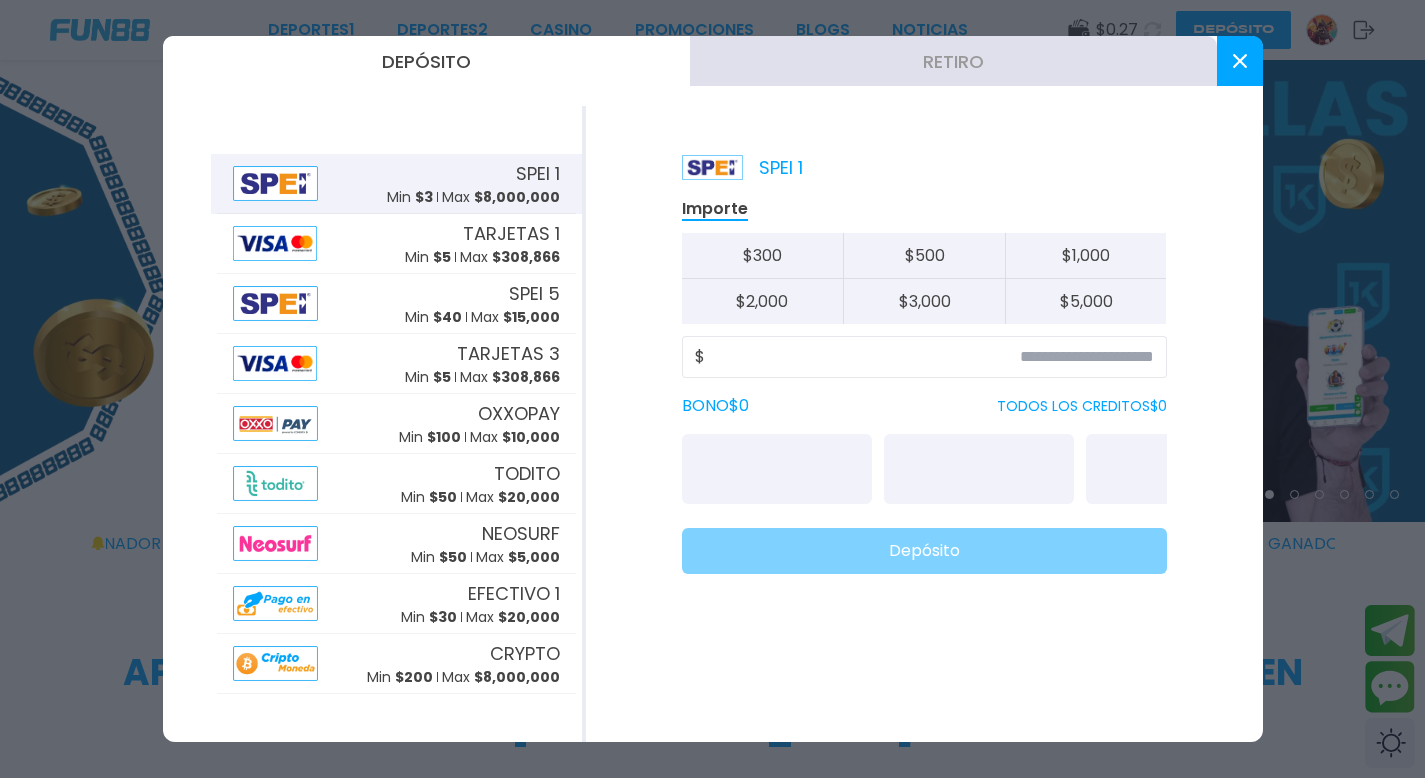 click on "Min   $ 3 Max   $ 8,000,000" at bounding box center (473, 197) 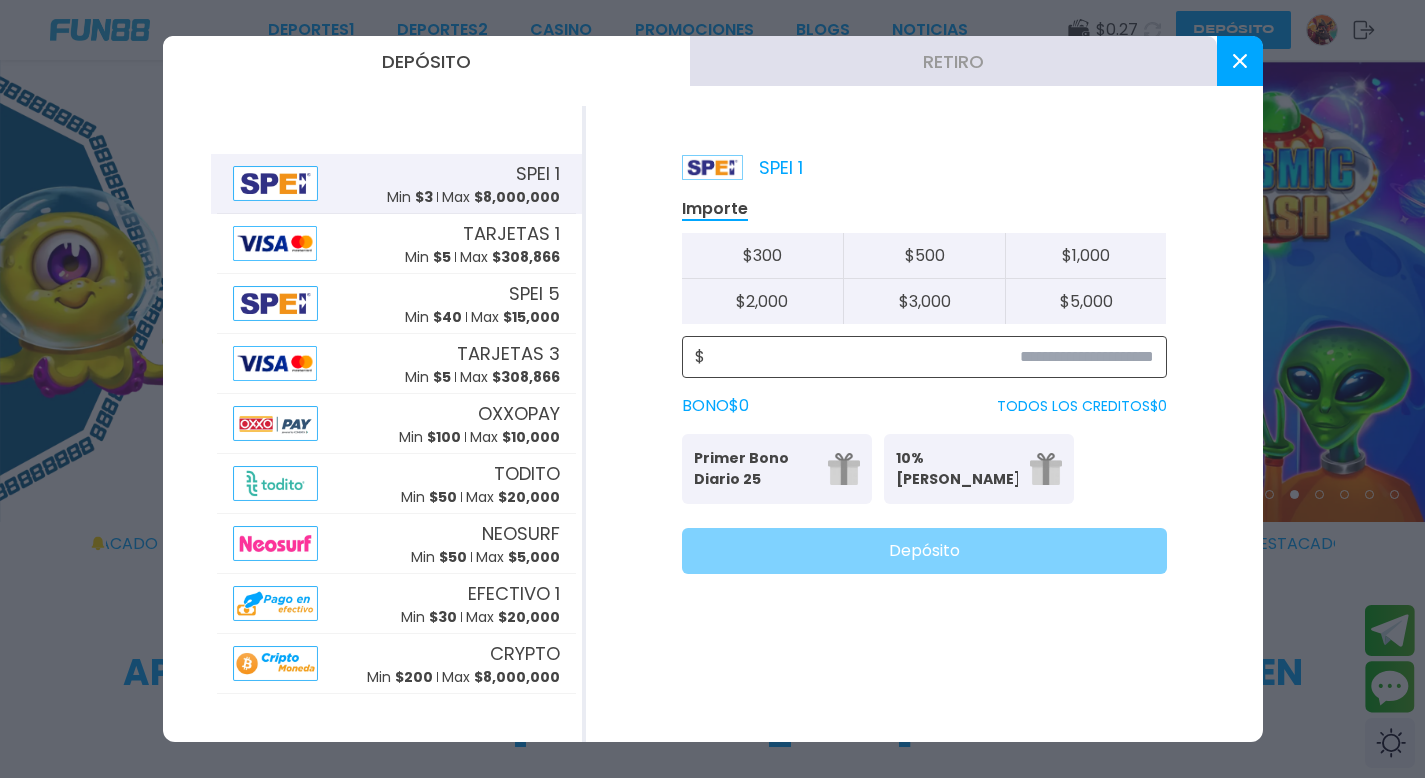 click at bounding box center (929, 357) 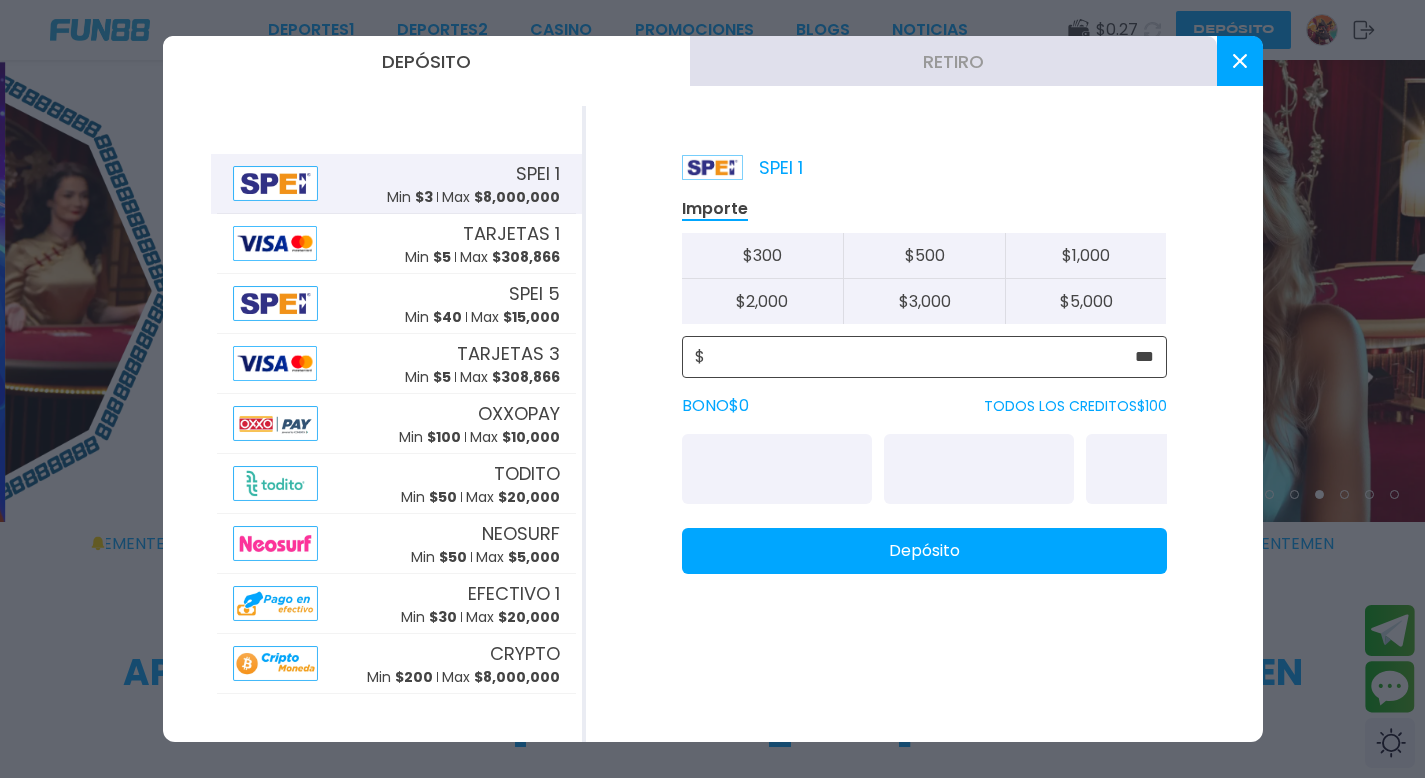 type on "***" 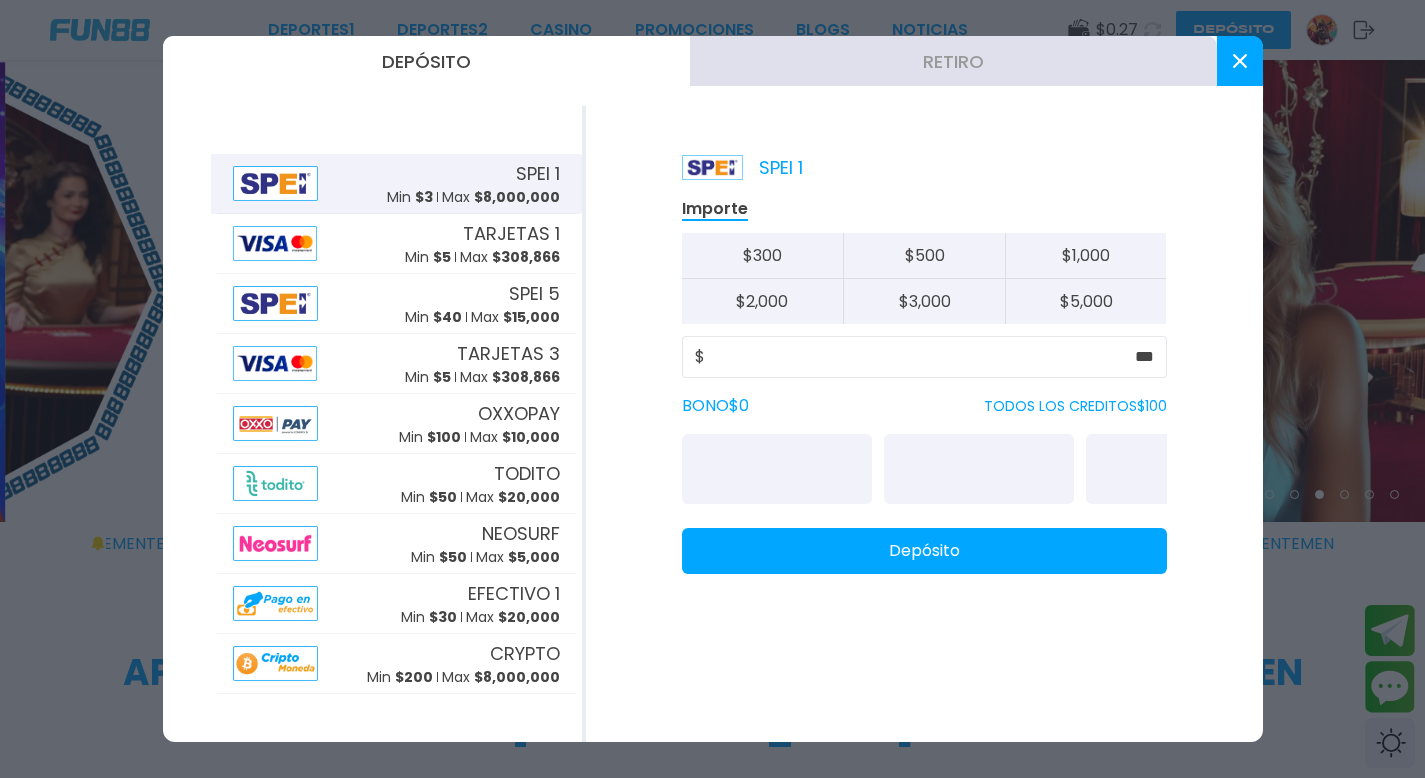 click on "Depósito" at bounding box center (924, 551) 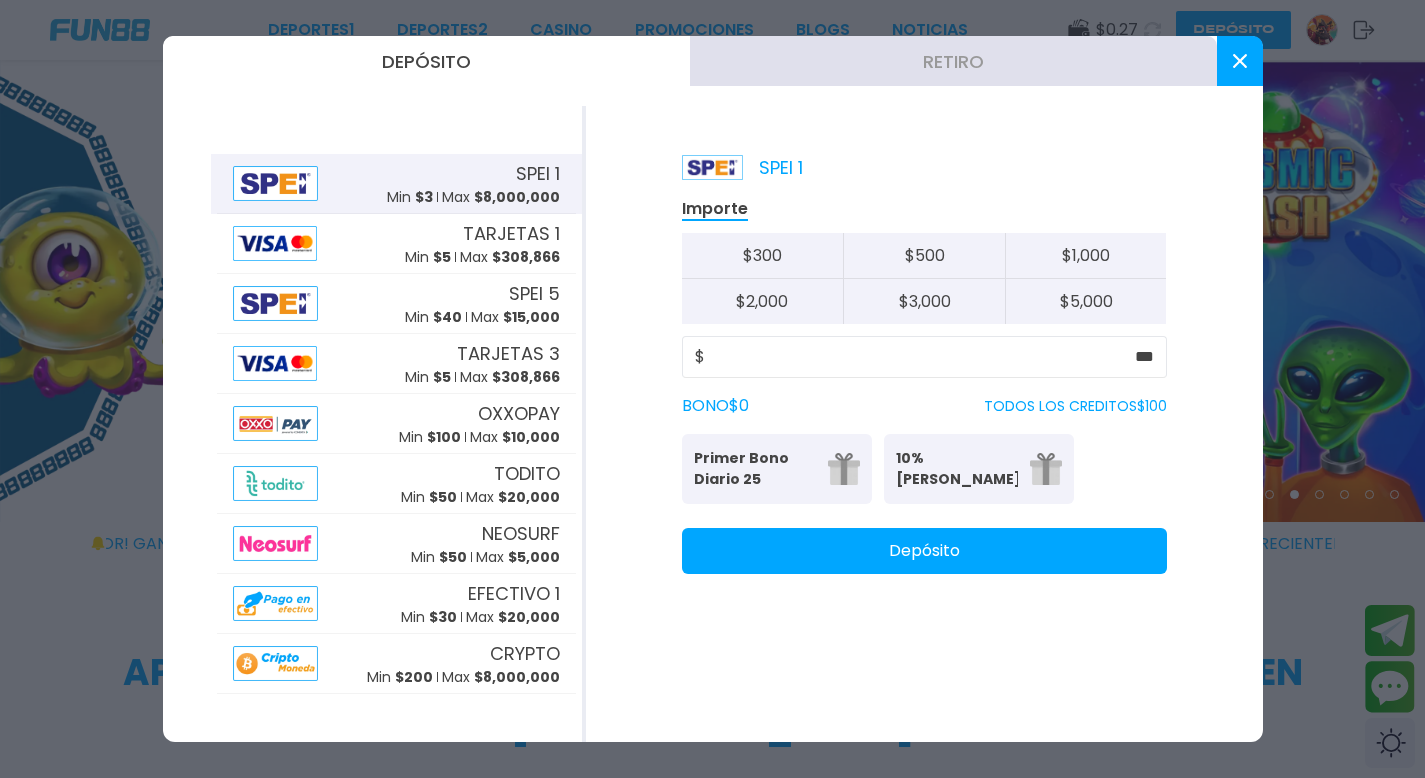 click 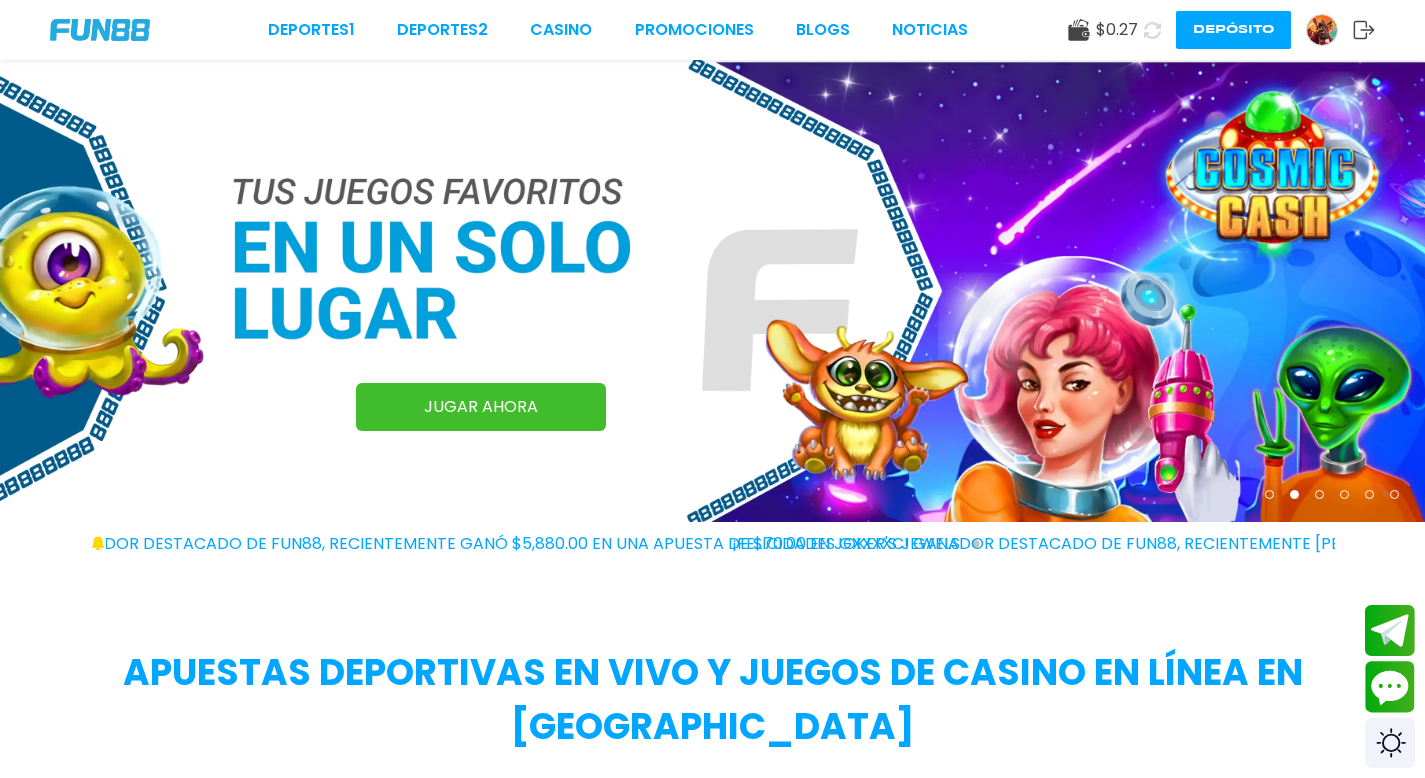 click 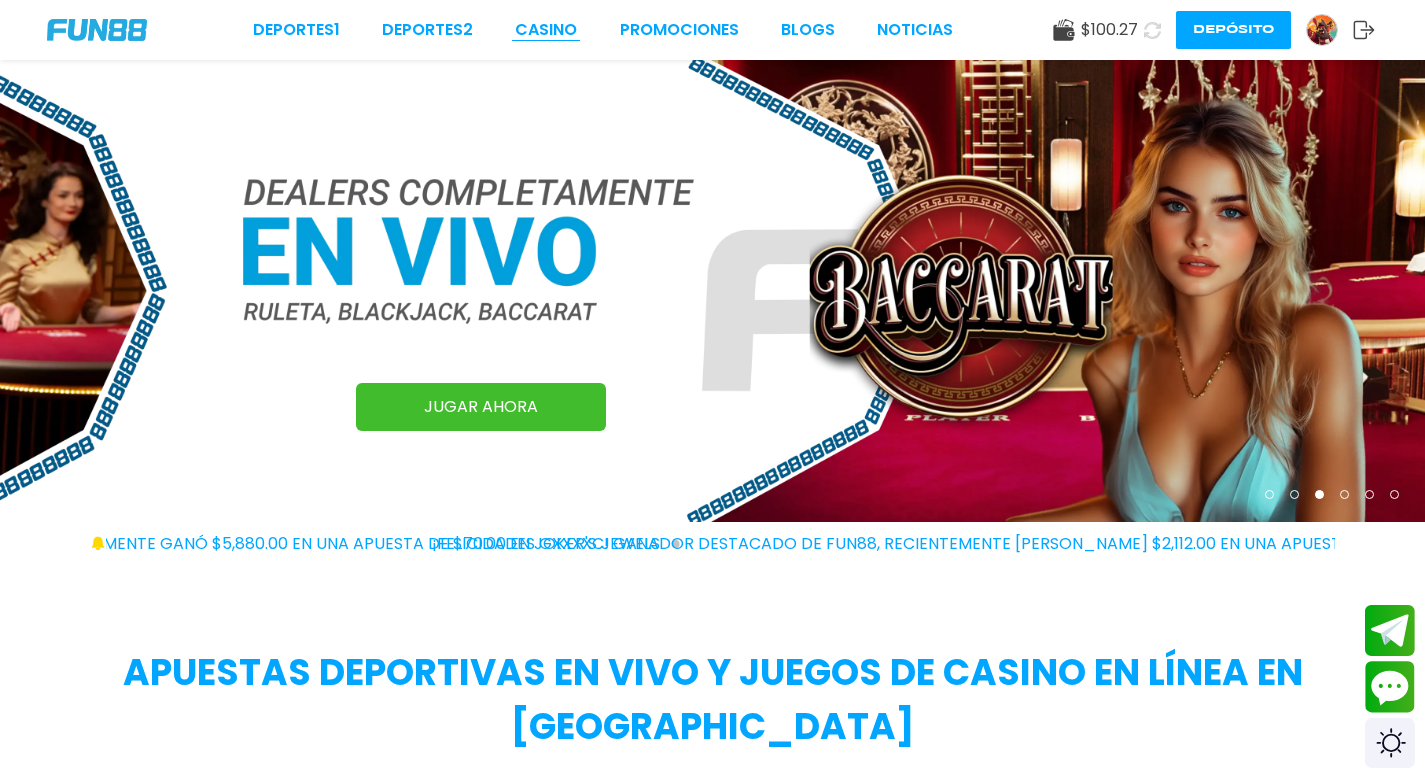 click on "CASINO" at bounding box center [546, 30] 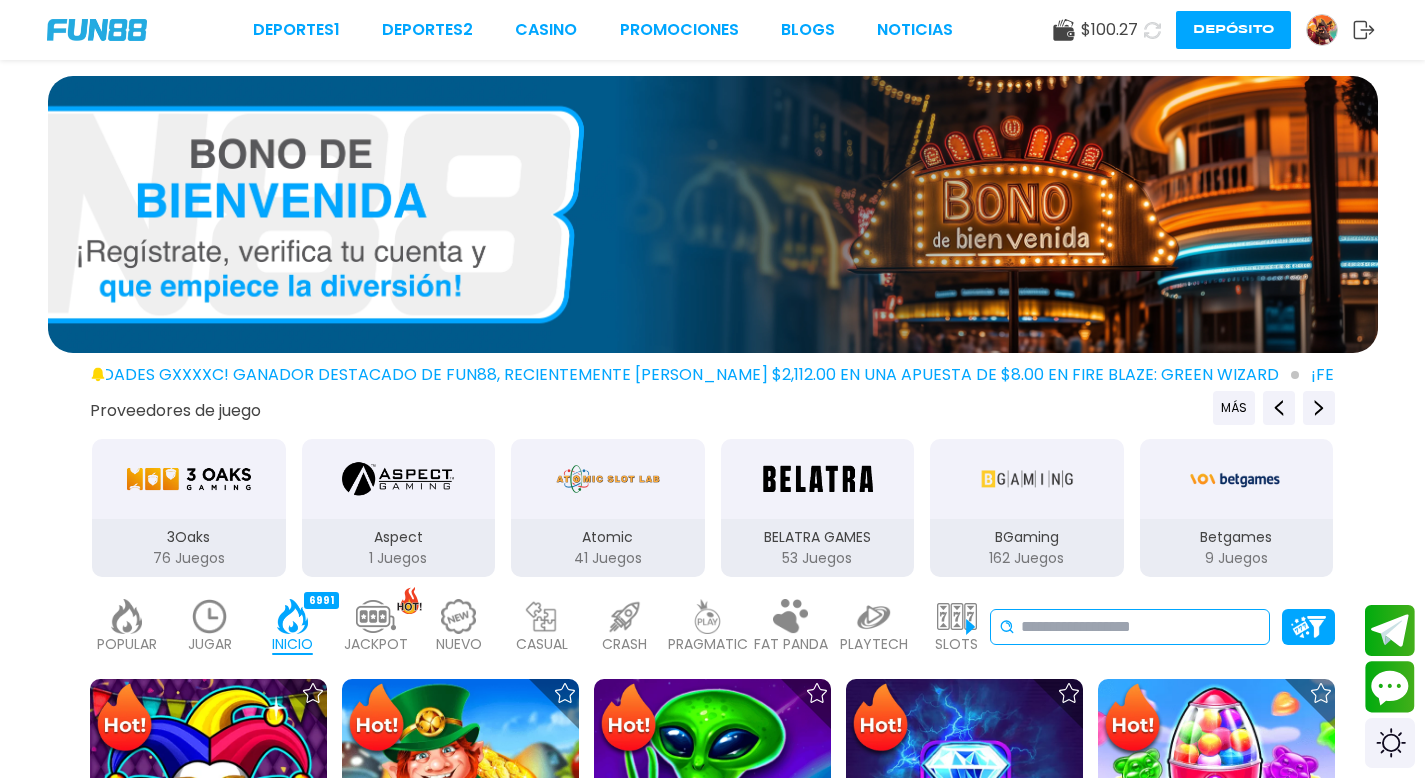 click at bounding box center [1141, 627] 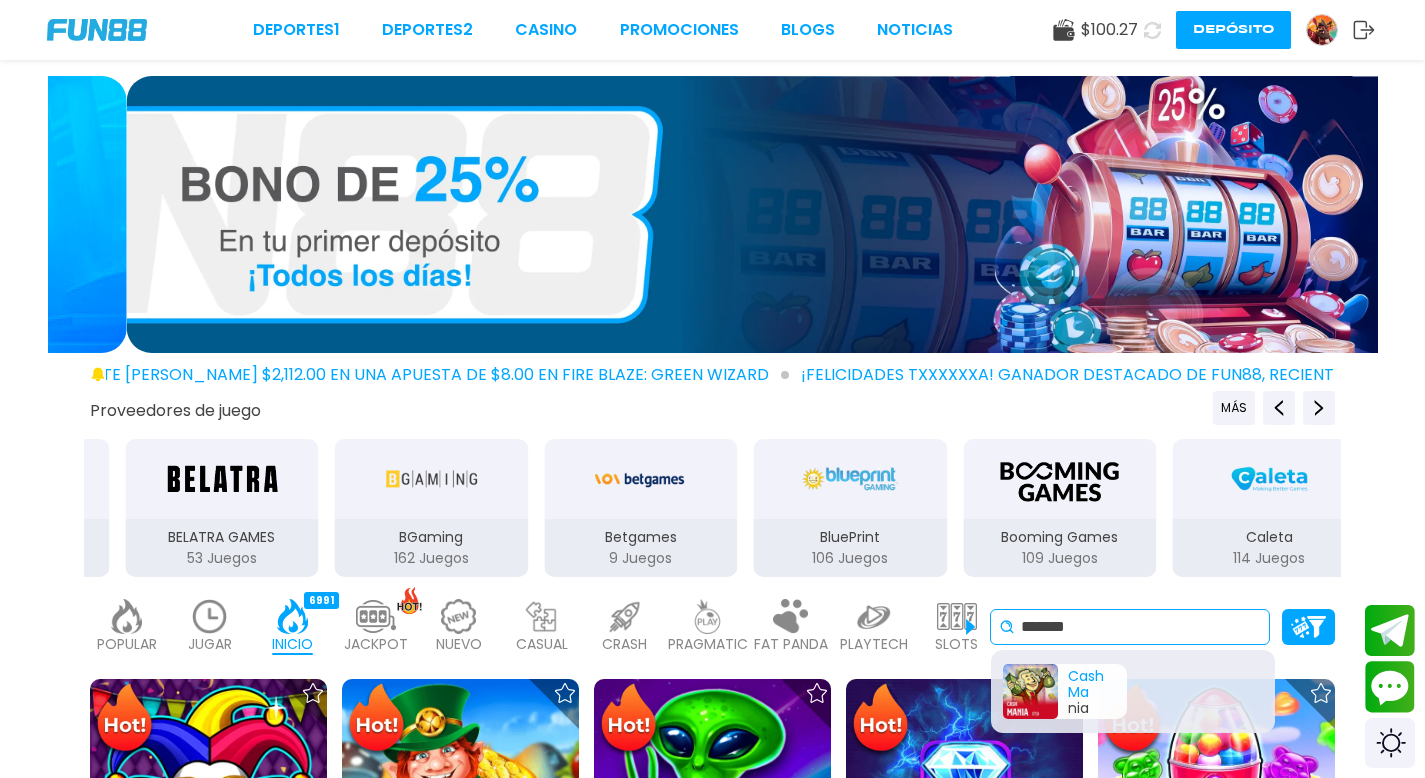 type on "*******" 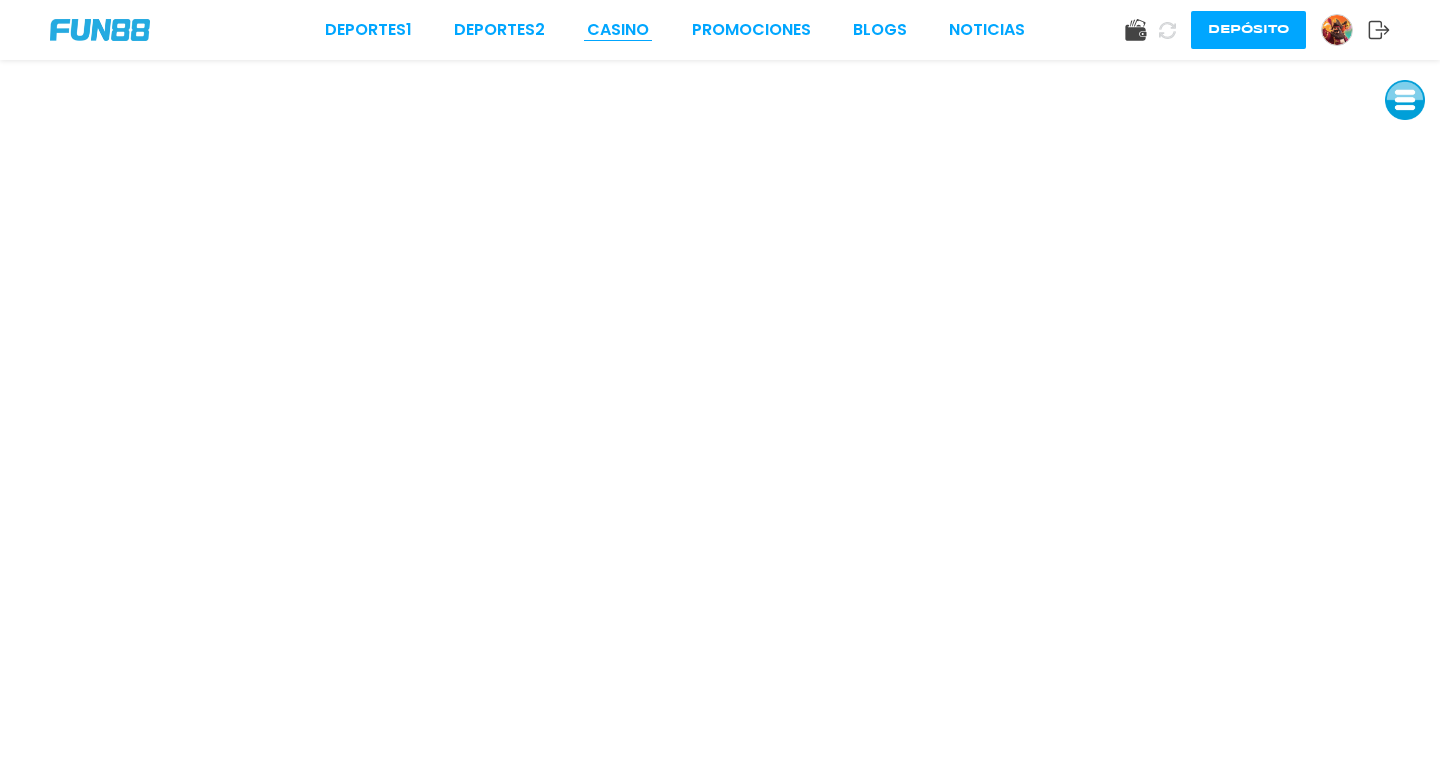 click on "CASINO" at bounding box center [618, 30] 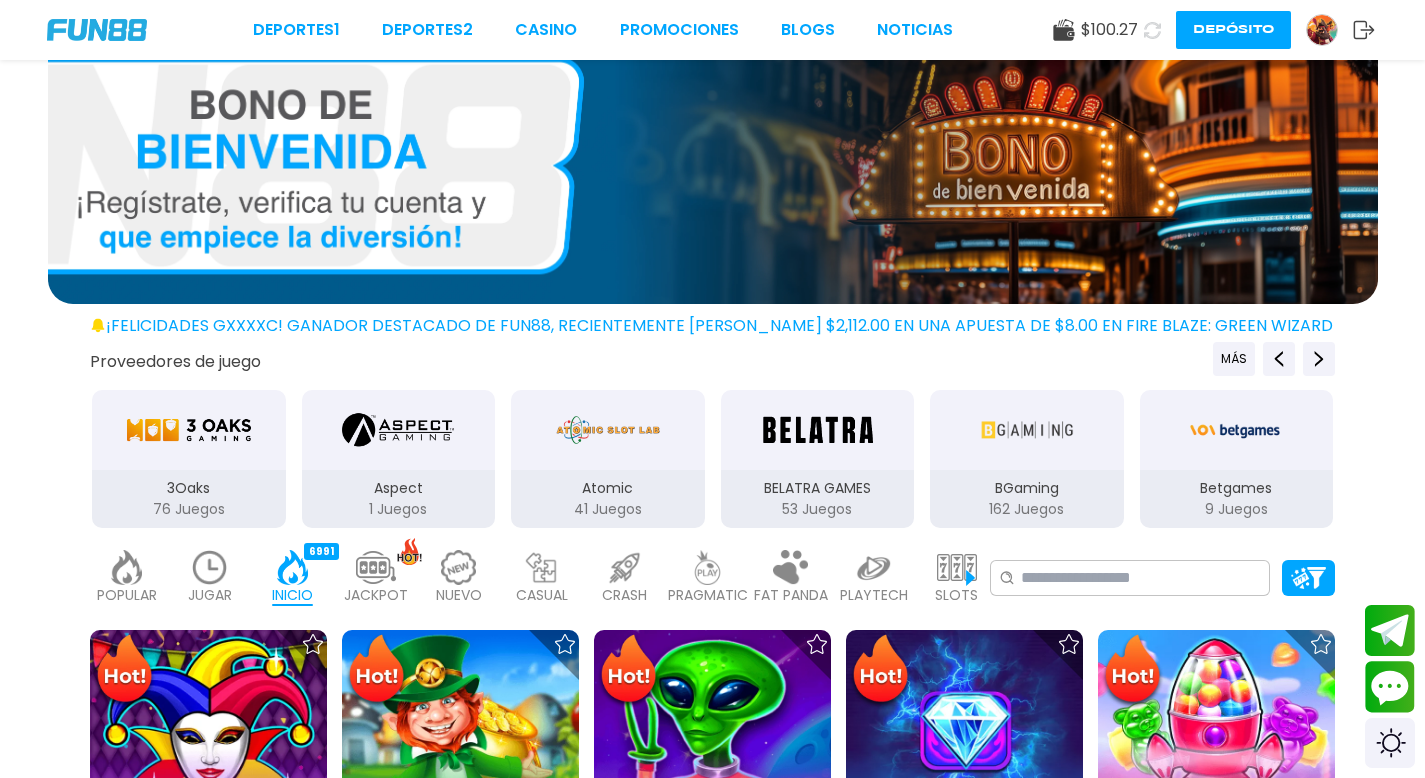 scroll, scrollTop: 160, scrollLeft: 0, axis: vertical 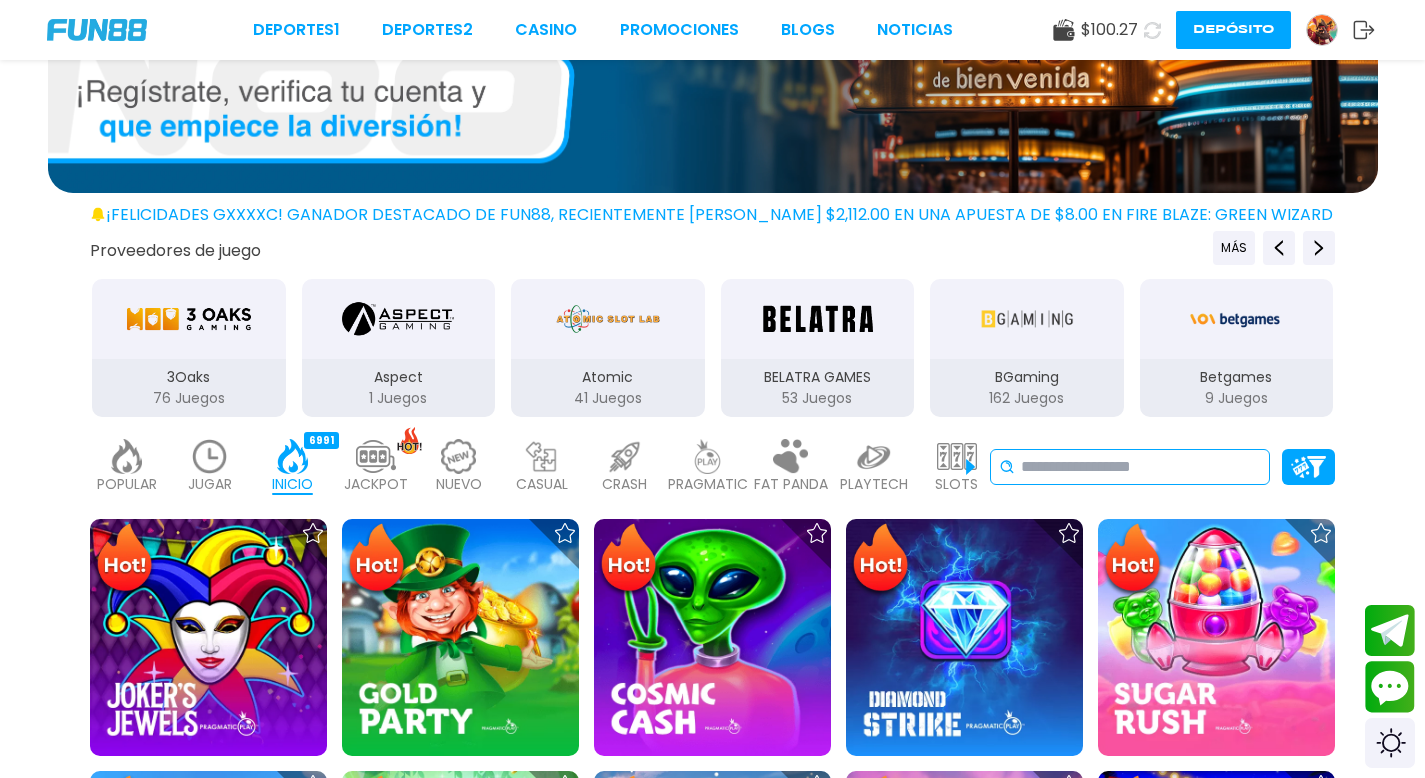 click at bounding box center (1141, 467) 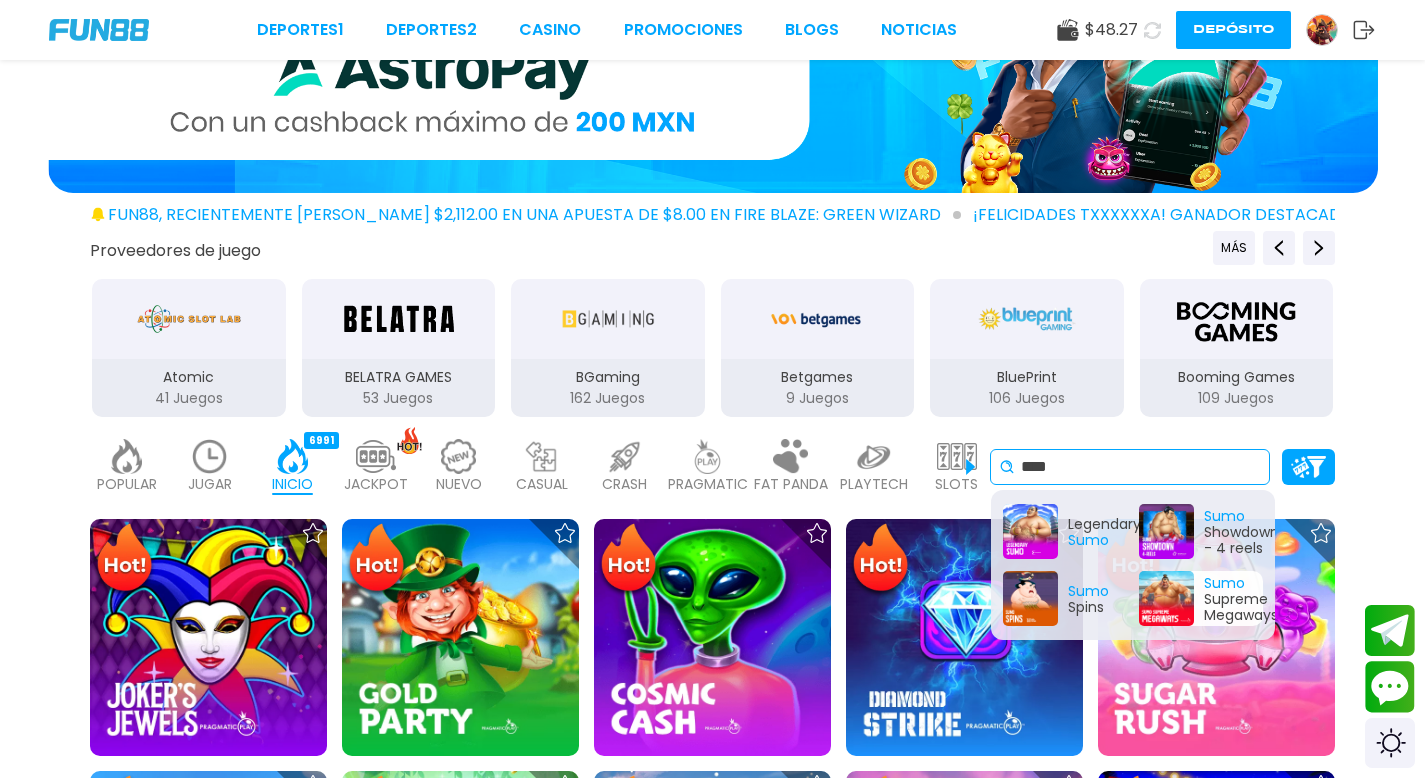 type on "****" 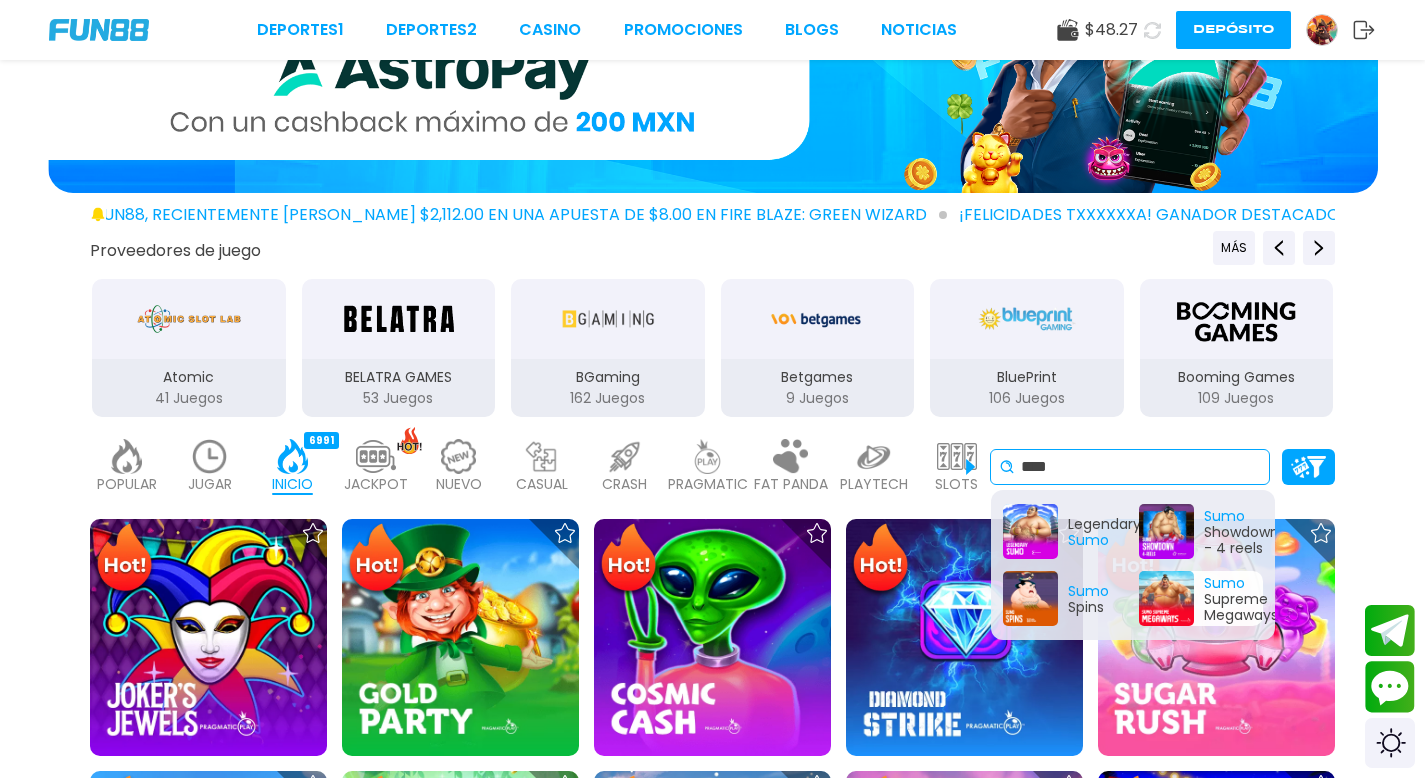 click on "Sumo  Supreme Megaways" at bounding box center (1201, 598) 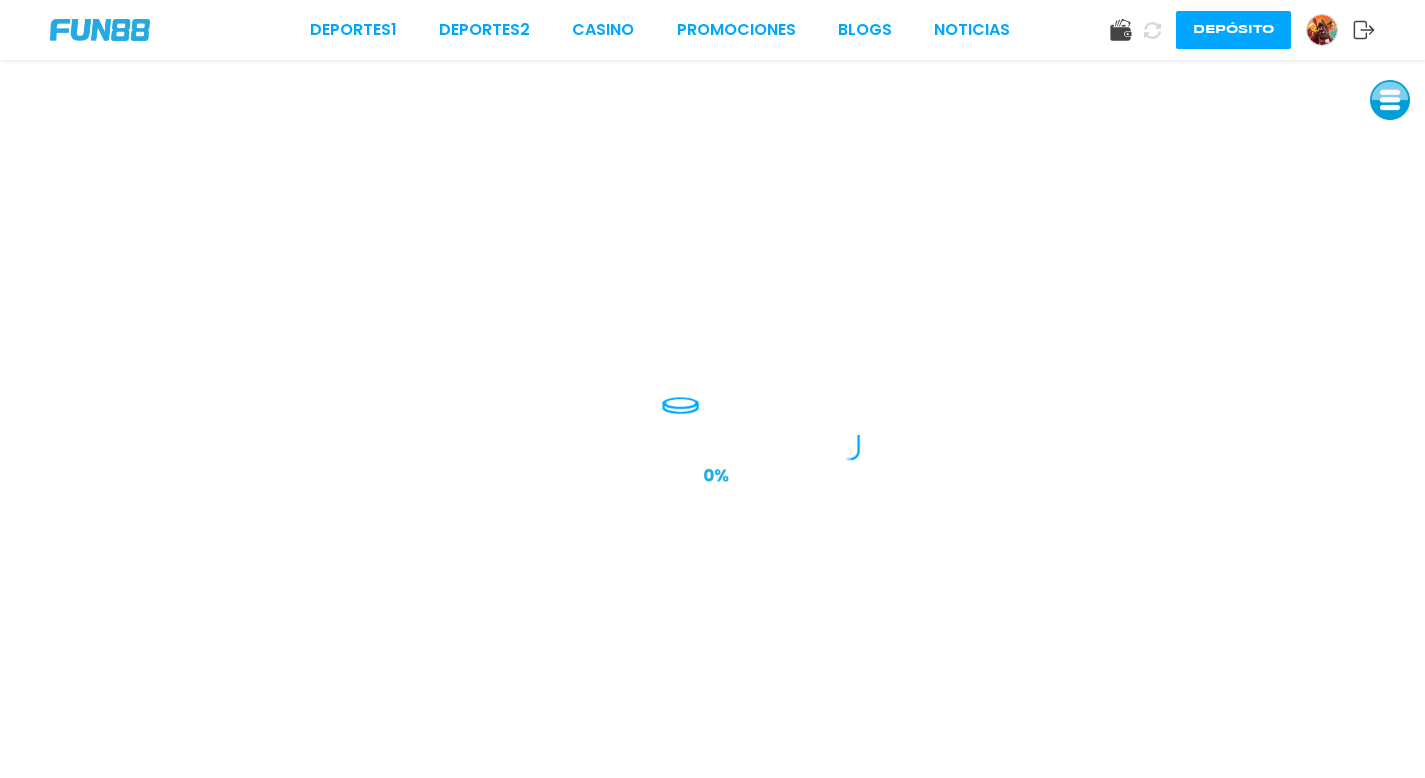 scroll, scrollTop: 0, scrollLeft: 0, axis: both 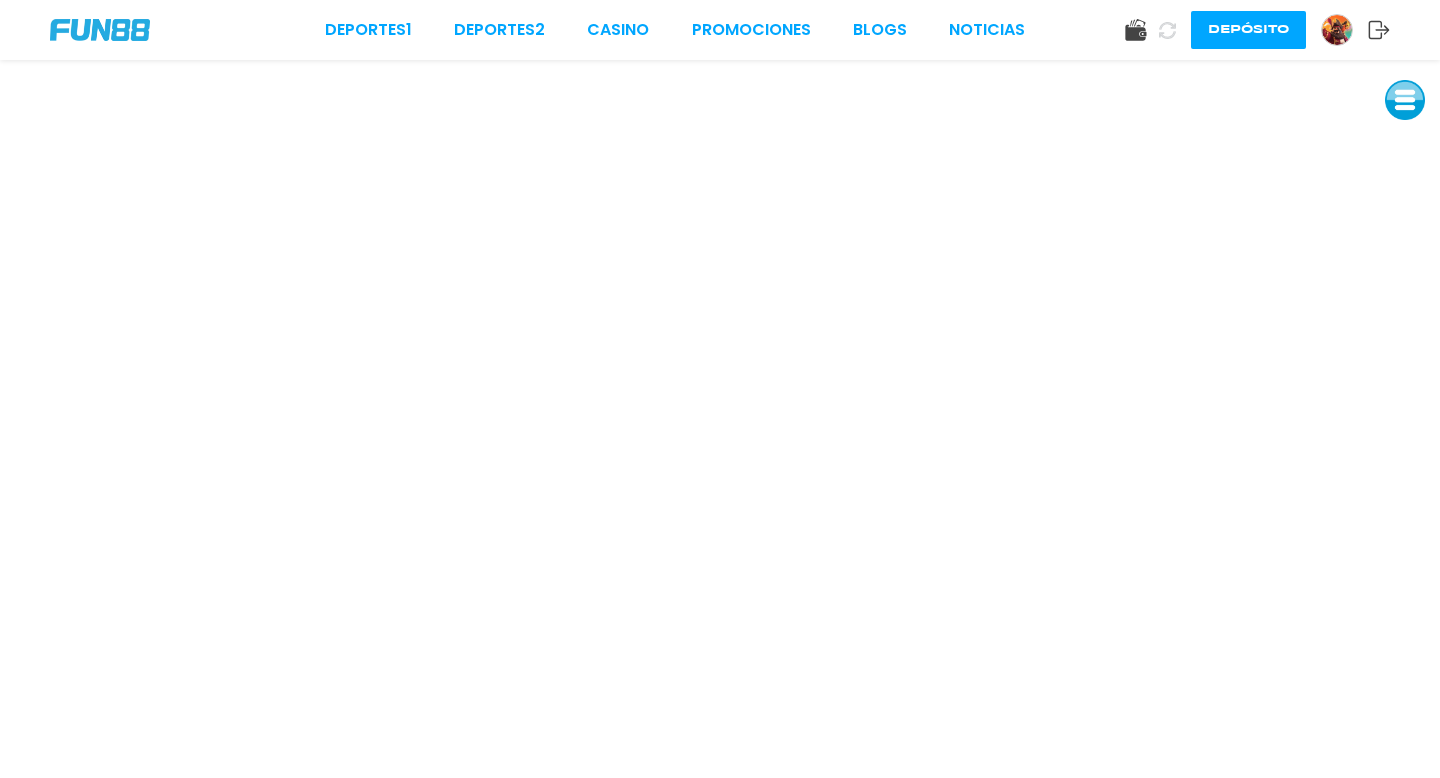 click at bounding box center (1405, 100) 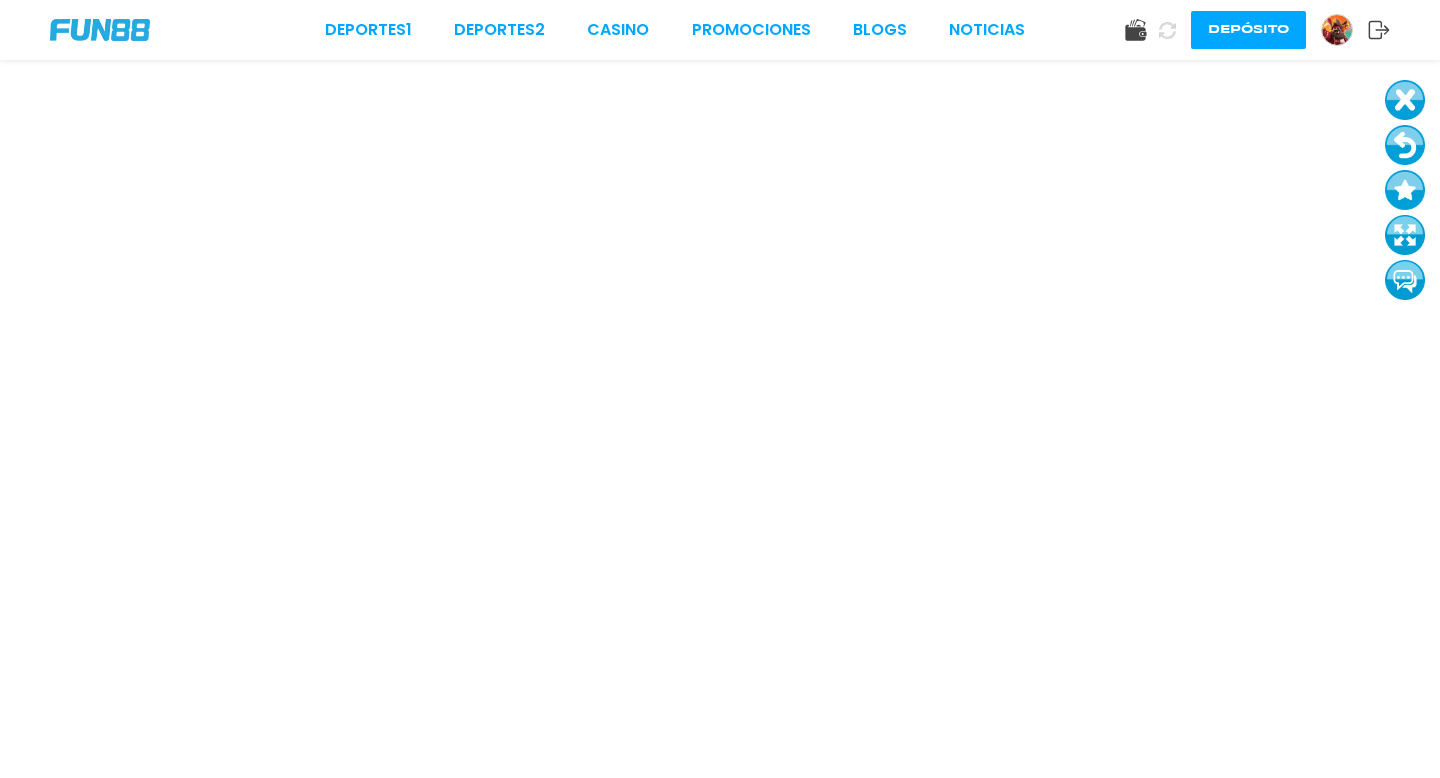 click at bounding box center (1405, 145) 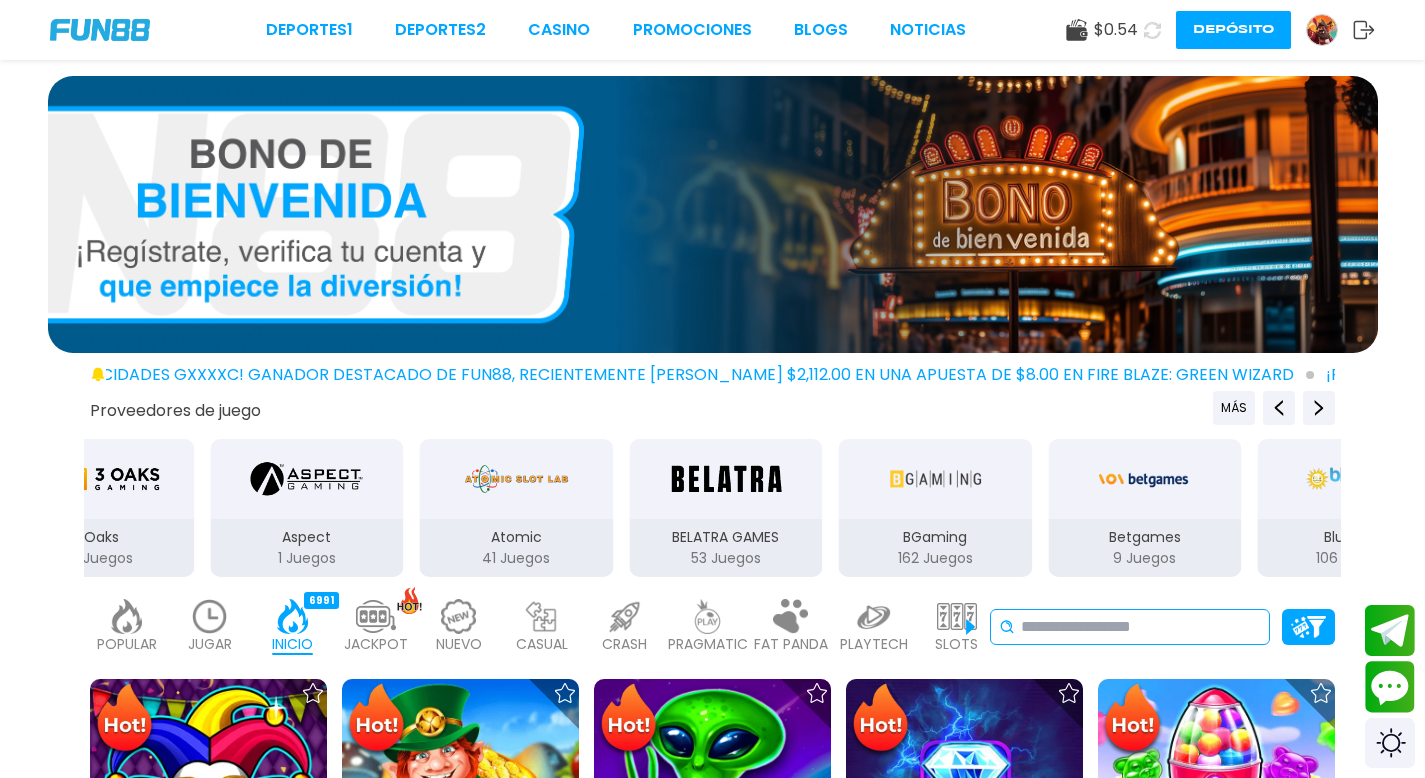 click at bounding box center [1141, 627] 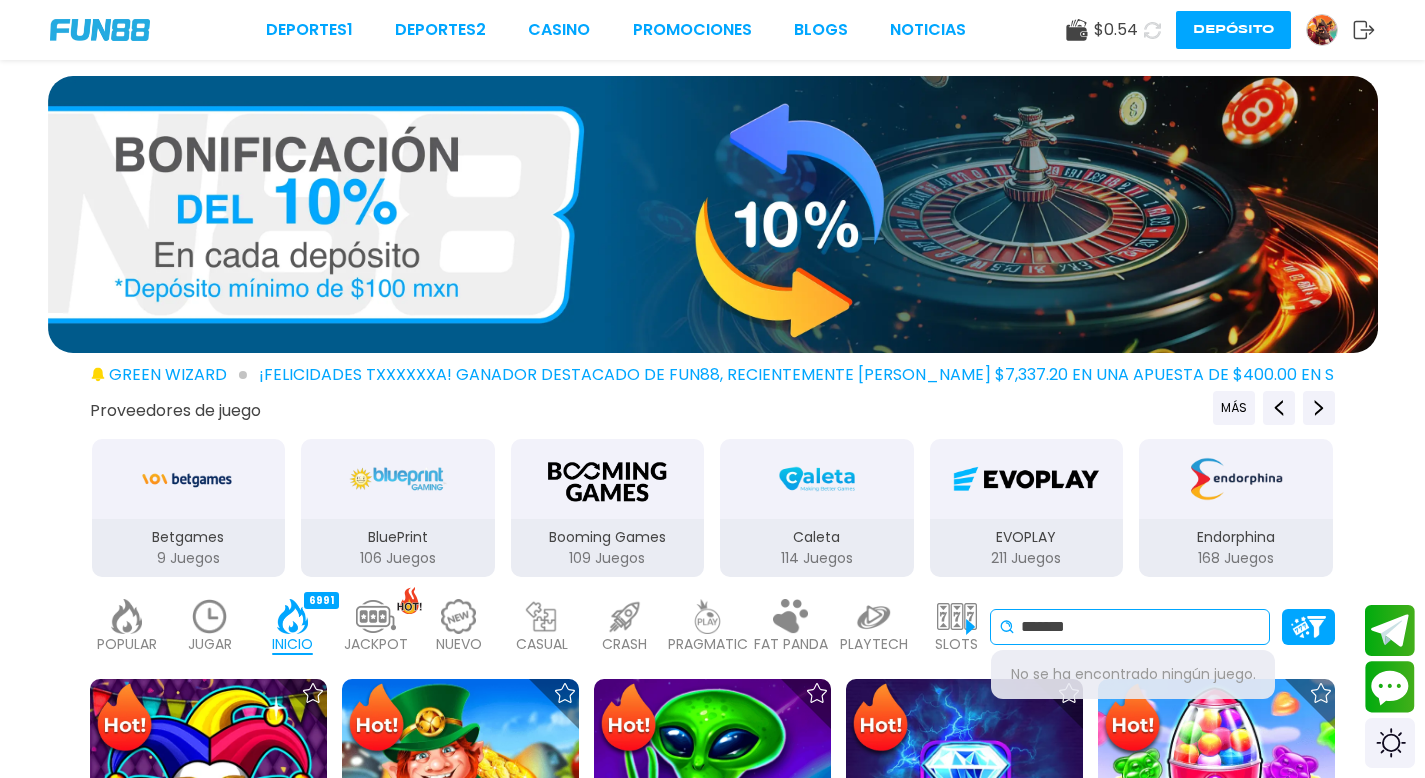 type on "*******" 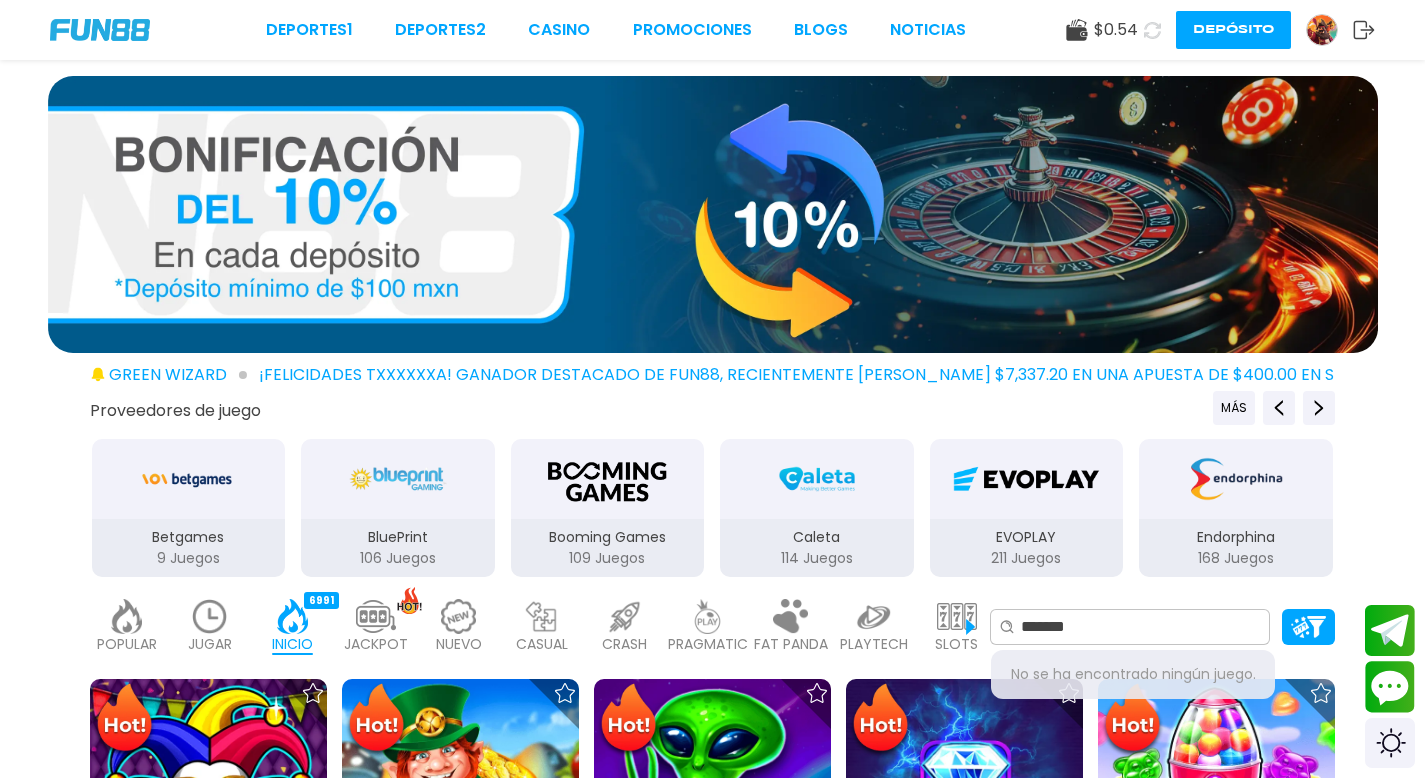 click at bounding box center (459, 616) 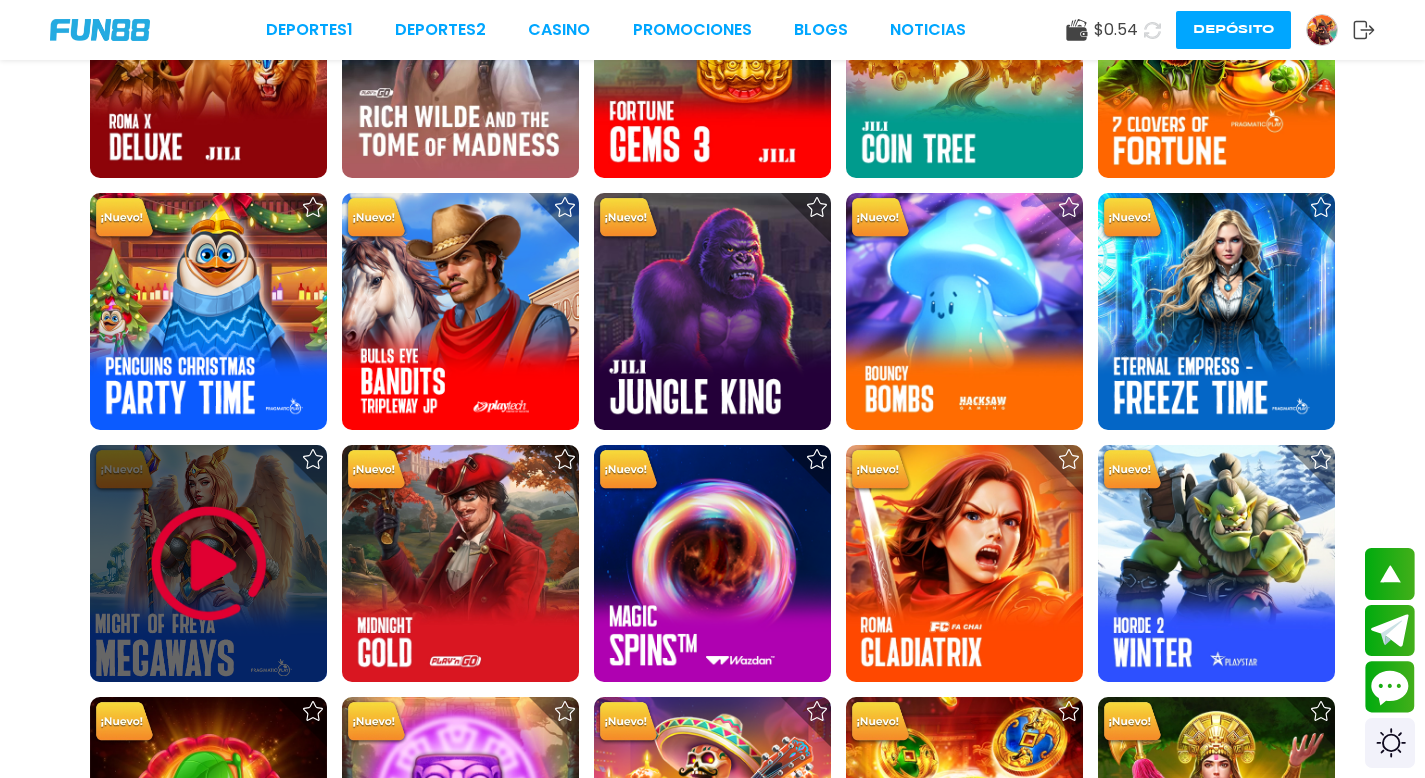 scroll, scrollTop: 1479, scrollLeft: 0, axis: vertical 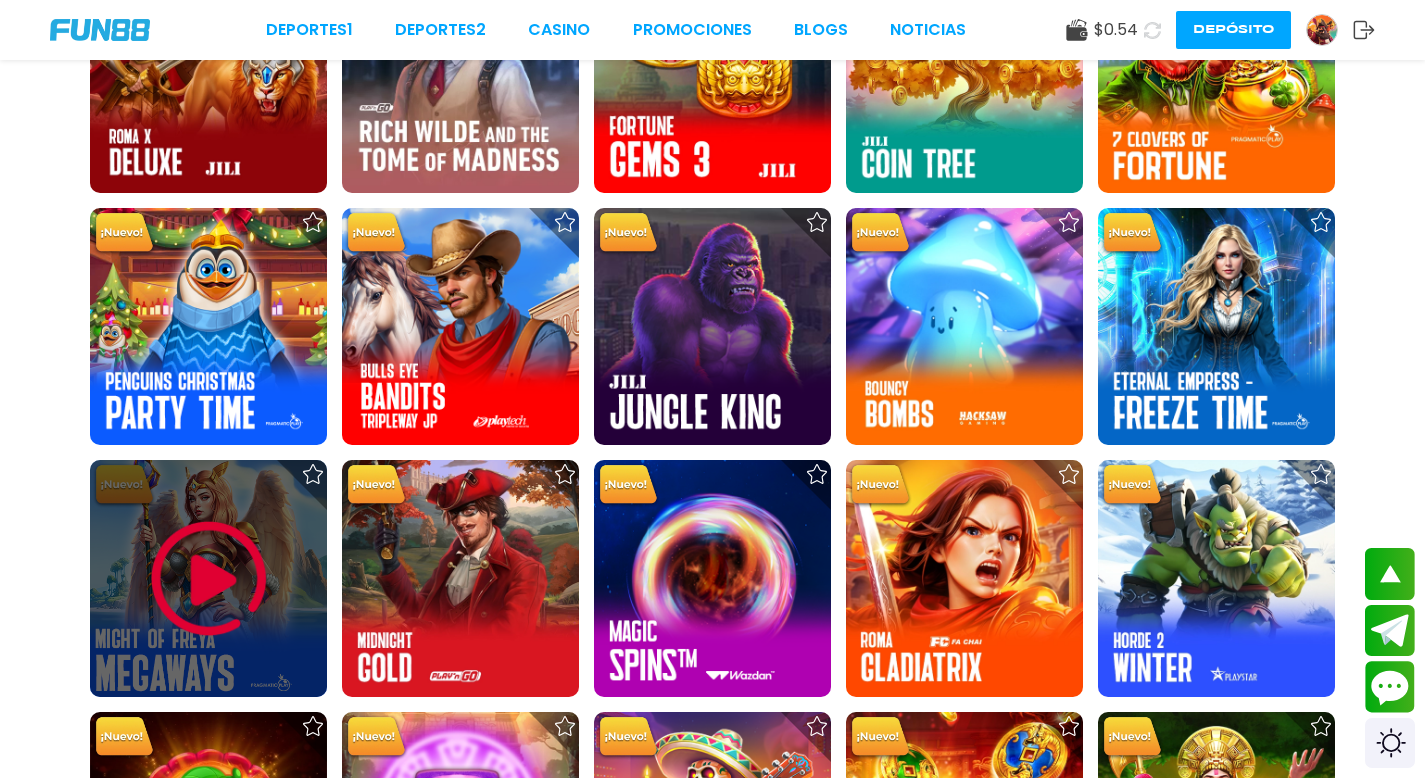 click at bounding box center (209, 579) 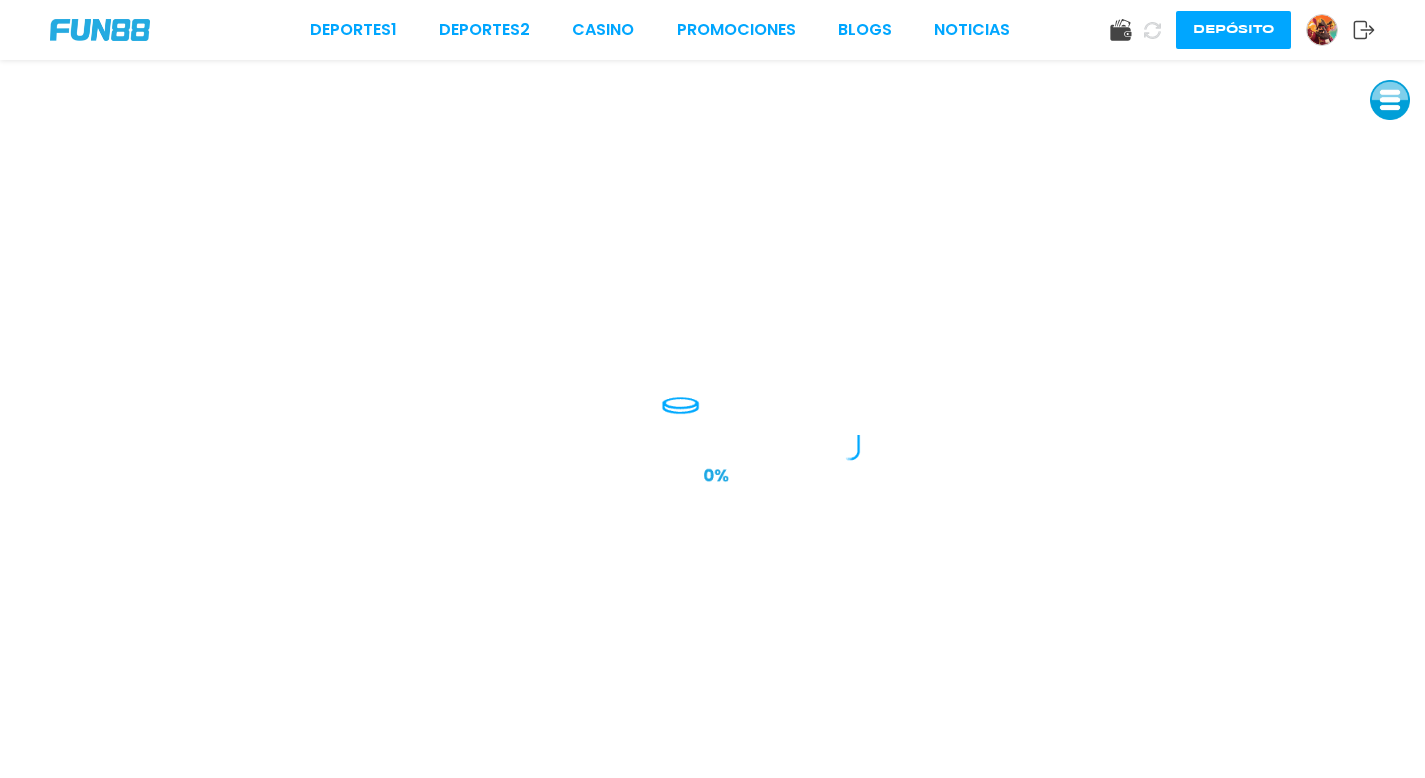 scroll, scrollTop: 0, scrollLeft: 0, axis: both 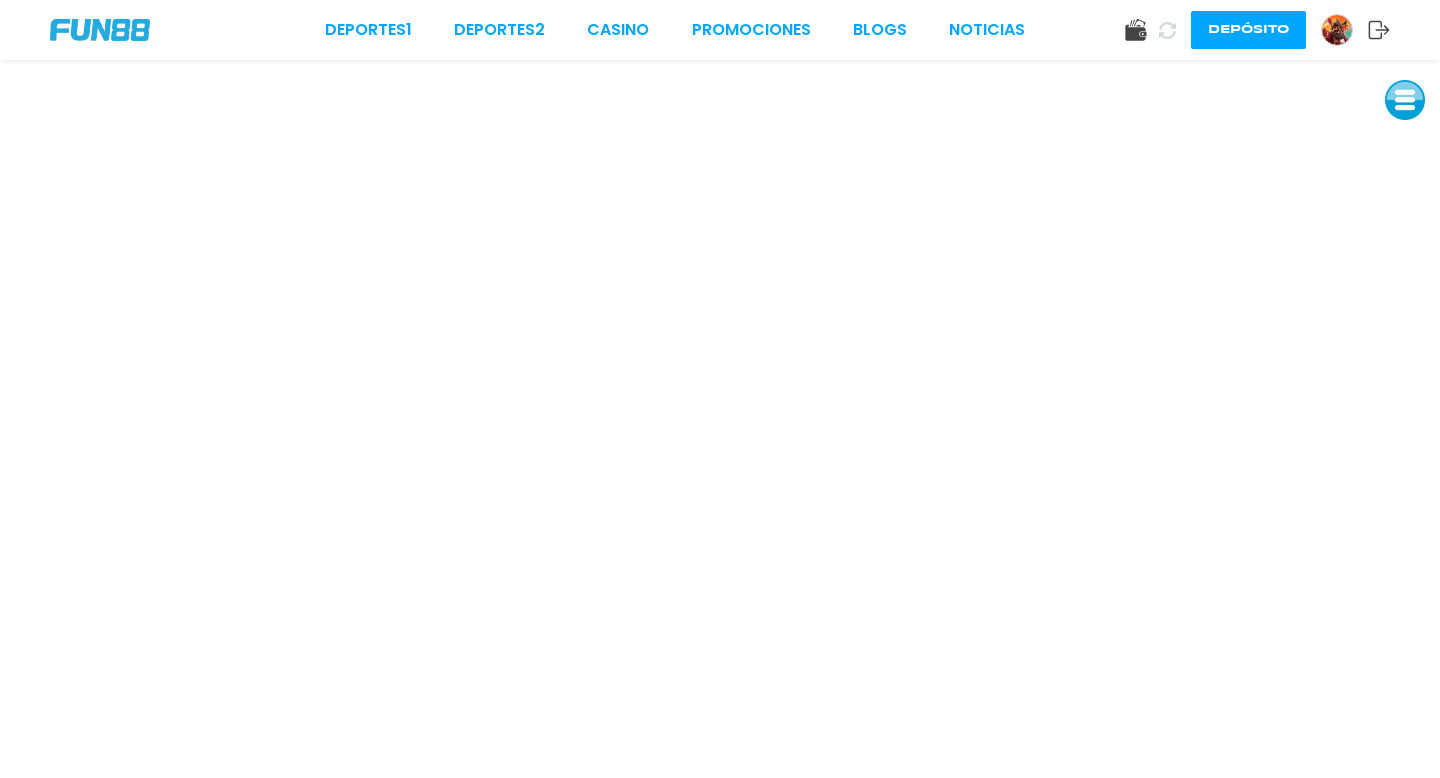 click at bounding box center [1405, 100] 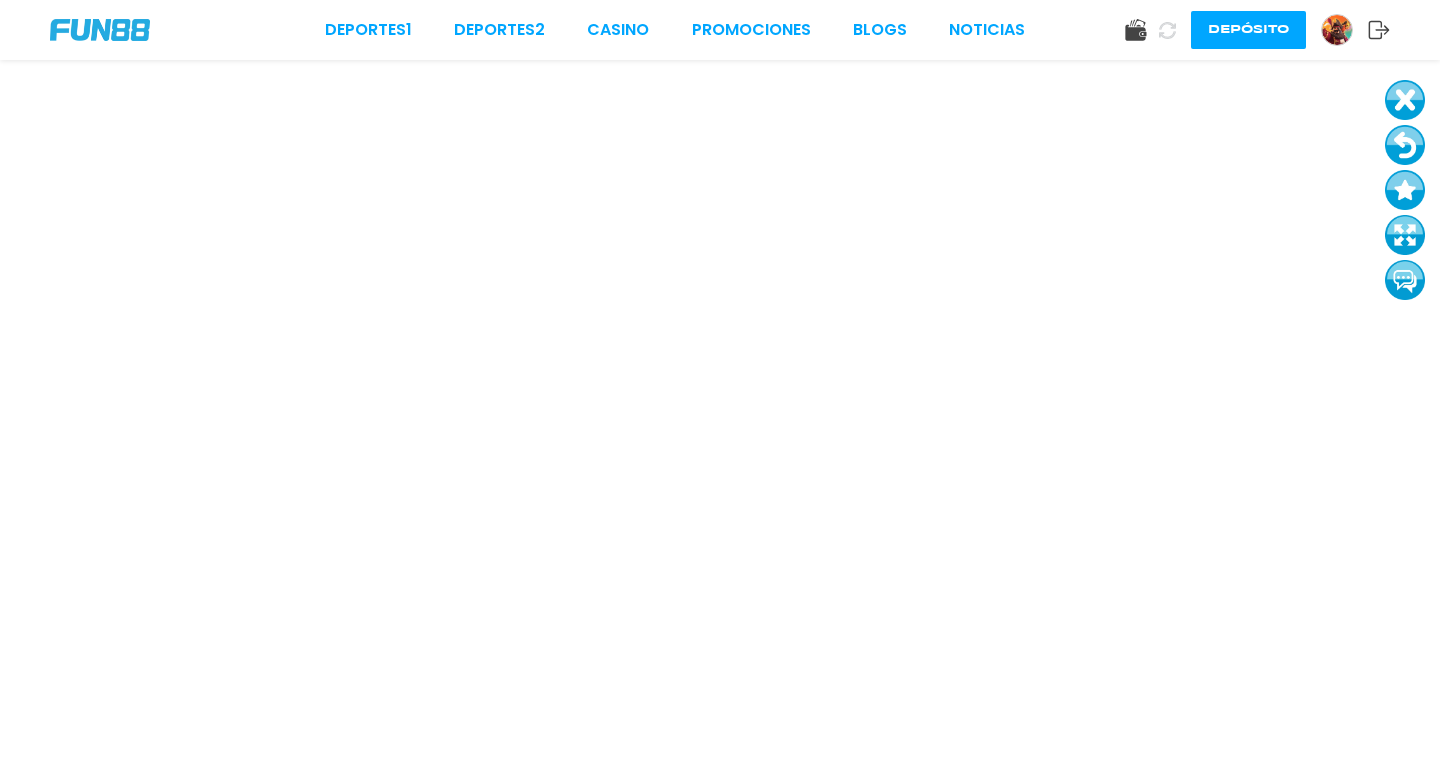 click at bounding box center (1405, 145) 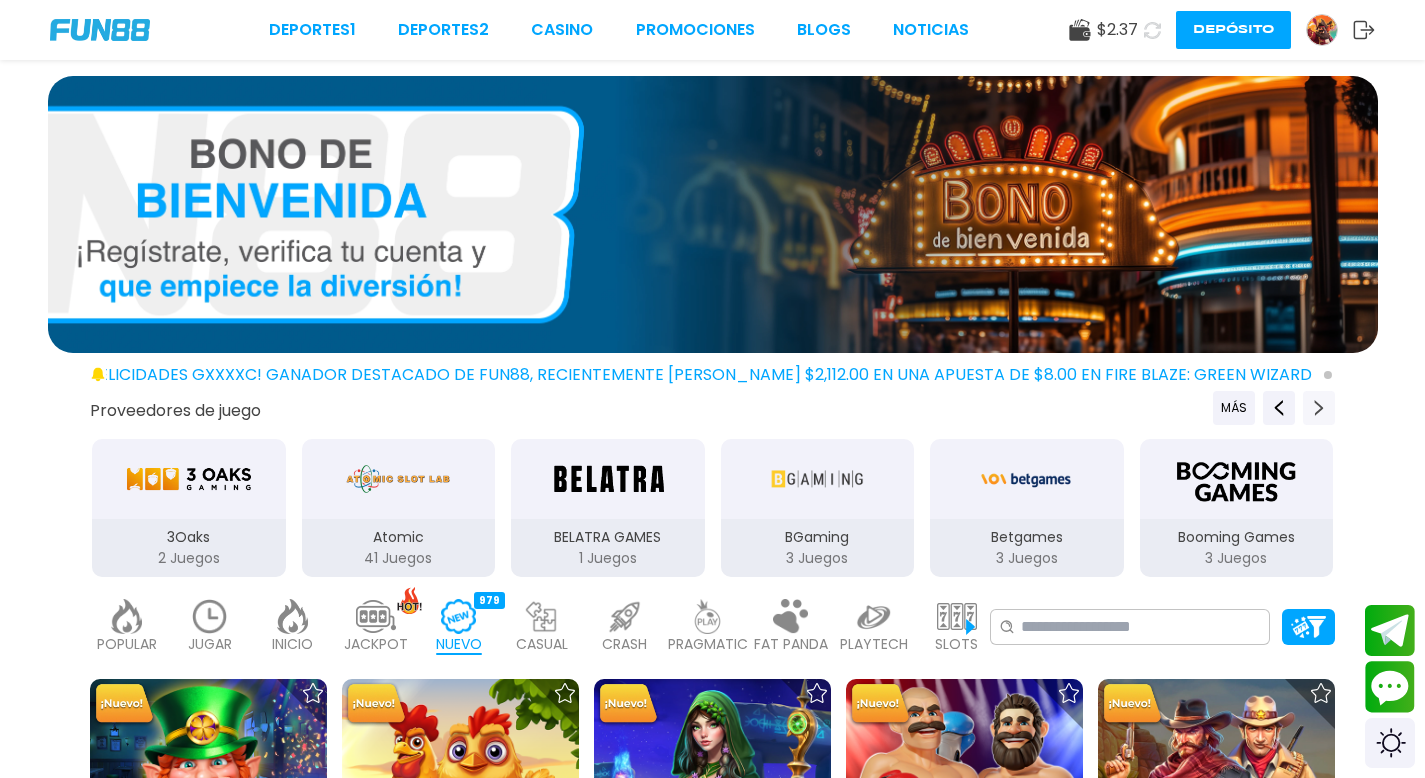 click 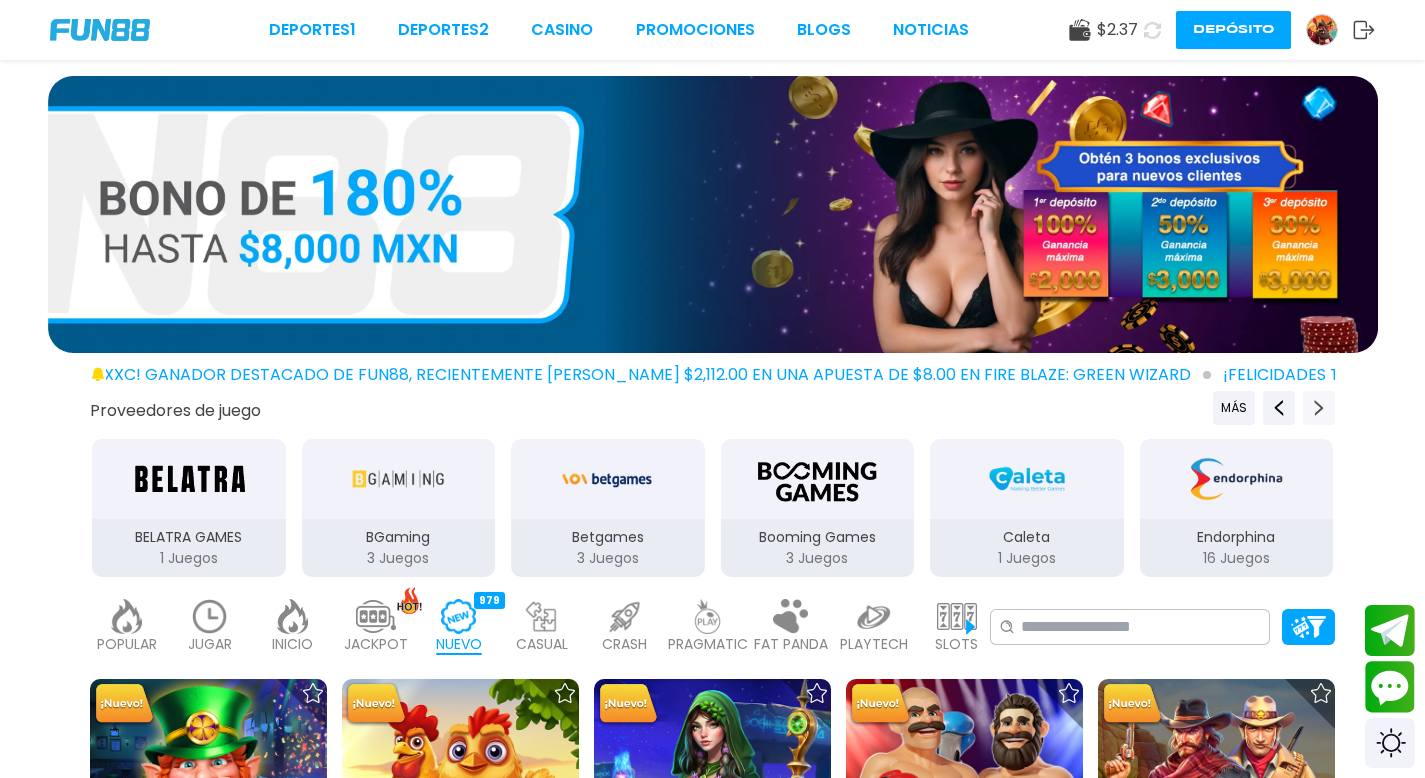 click 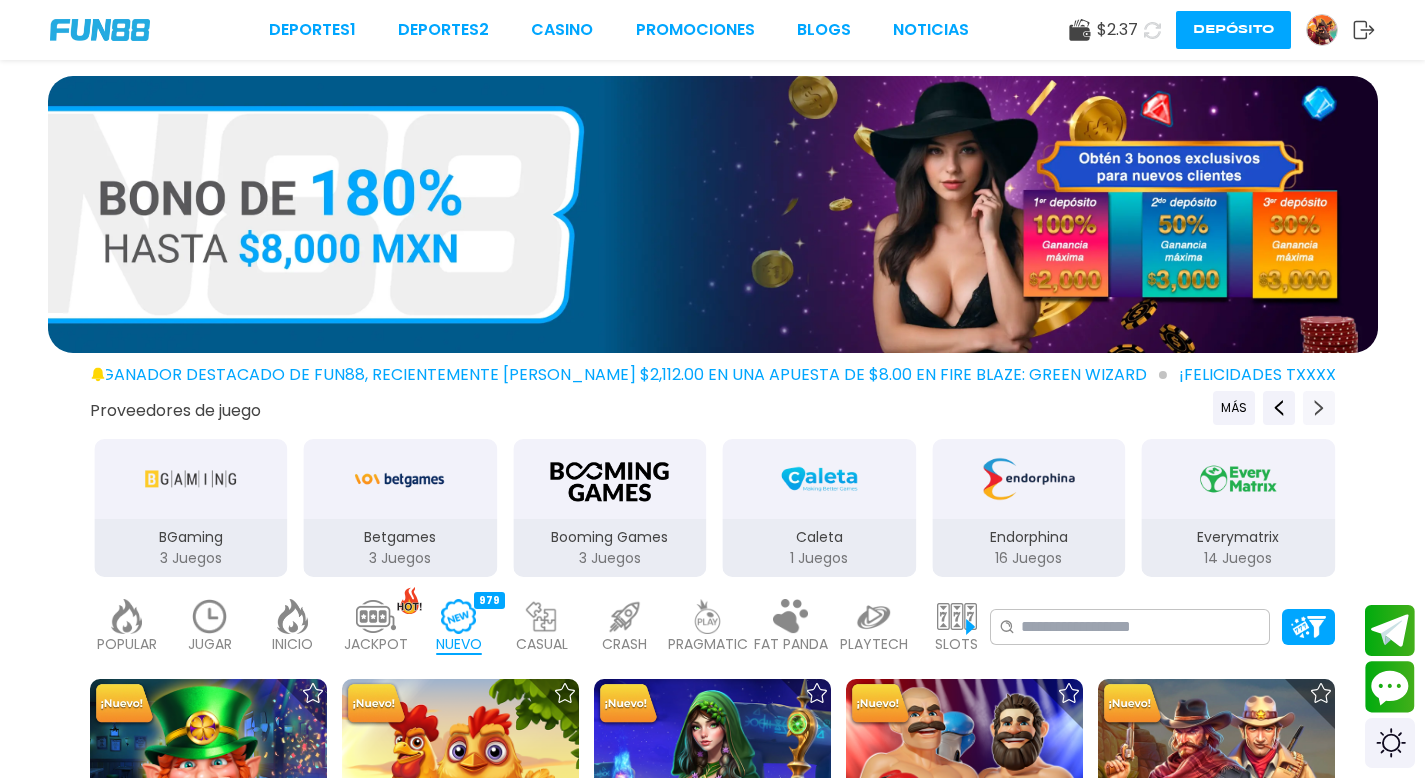 click 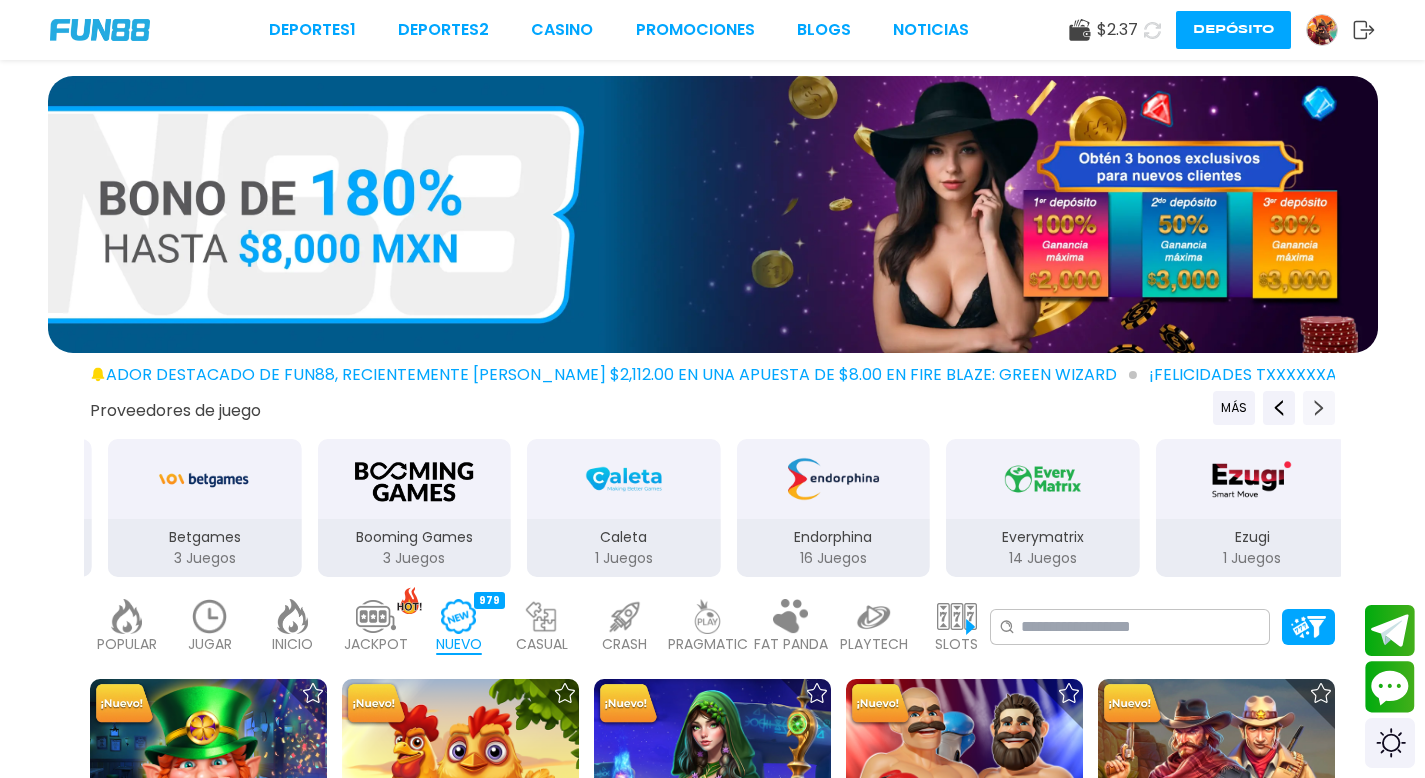 click 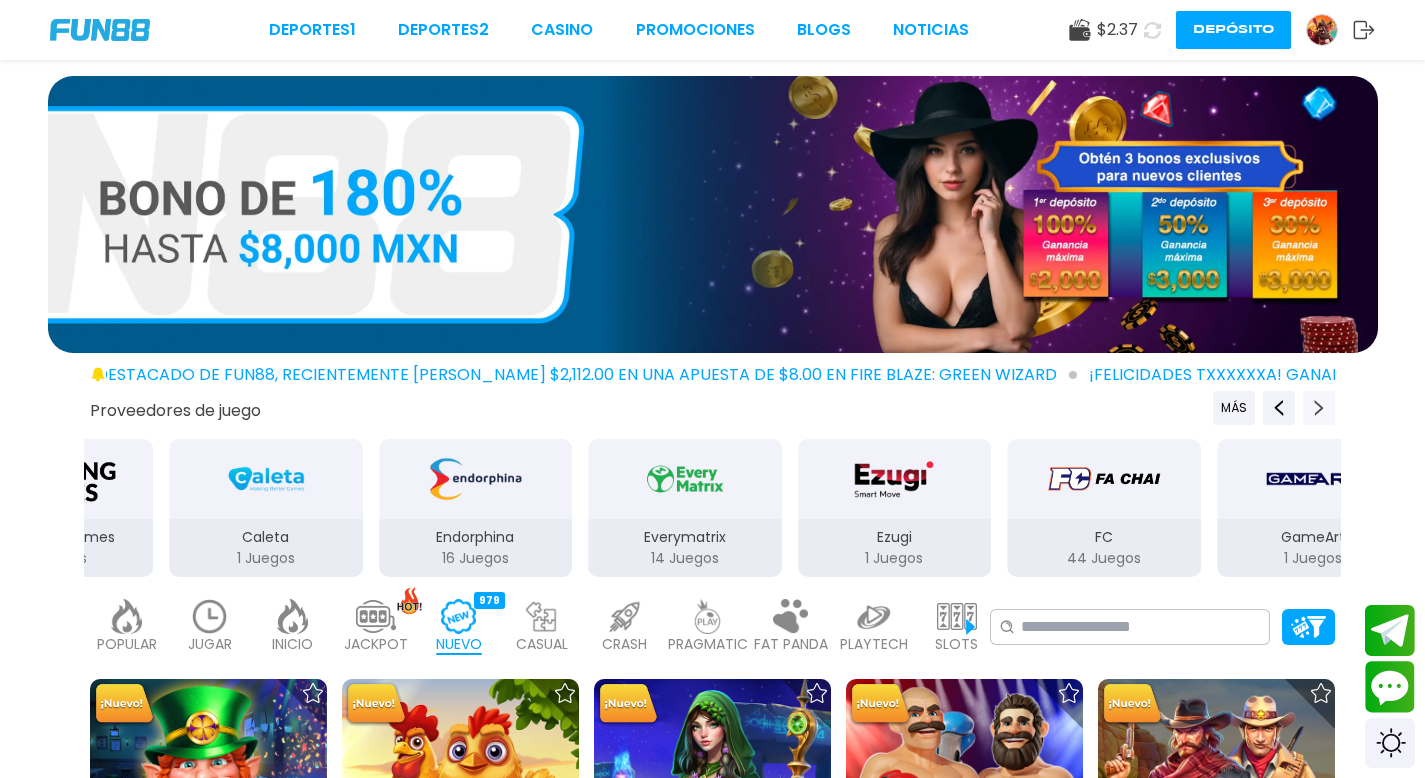 click 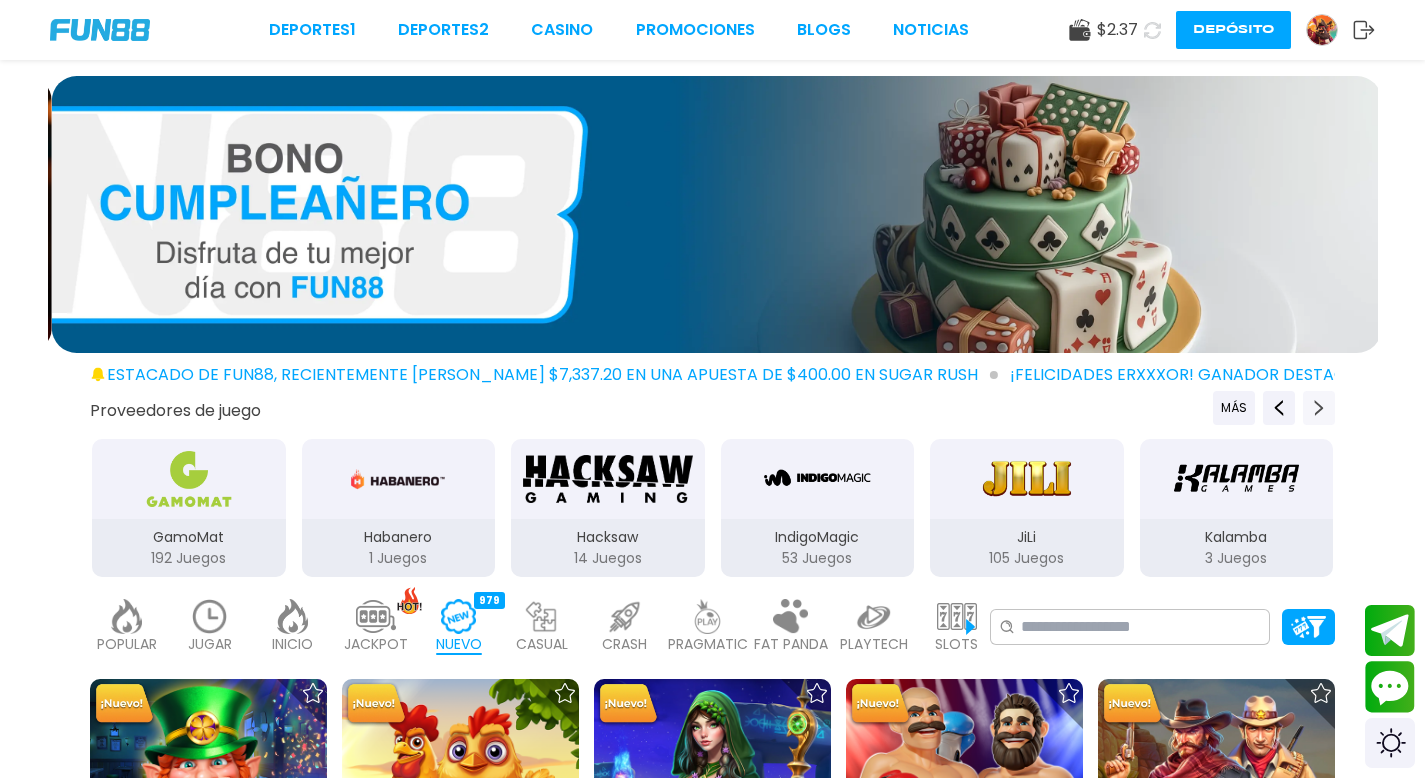 click 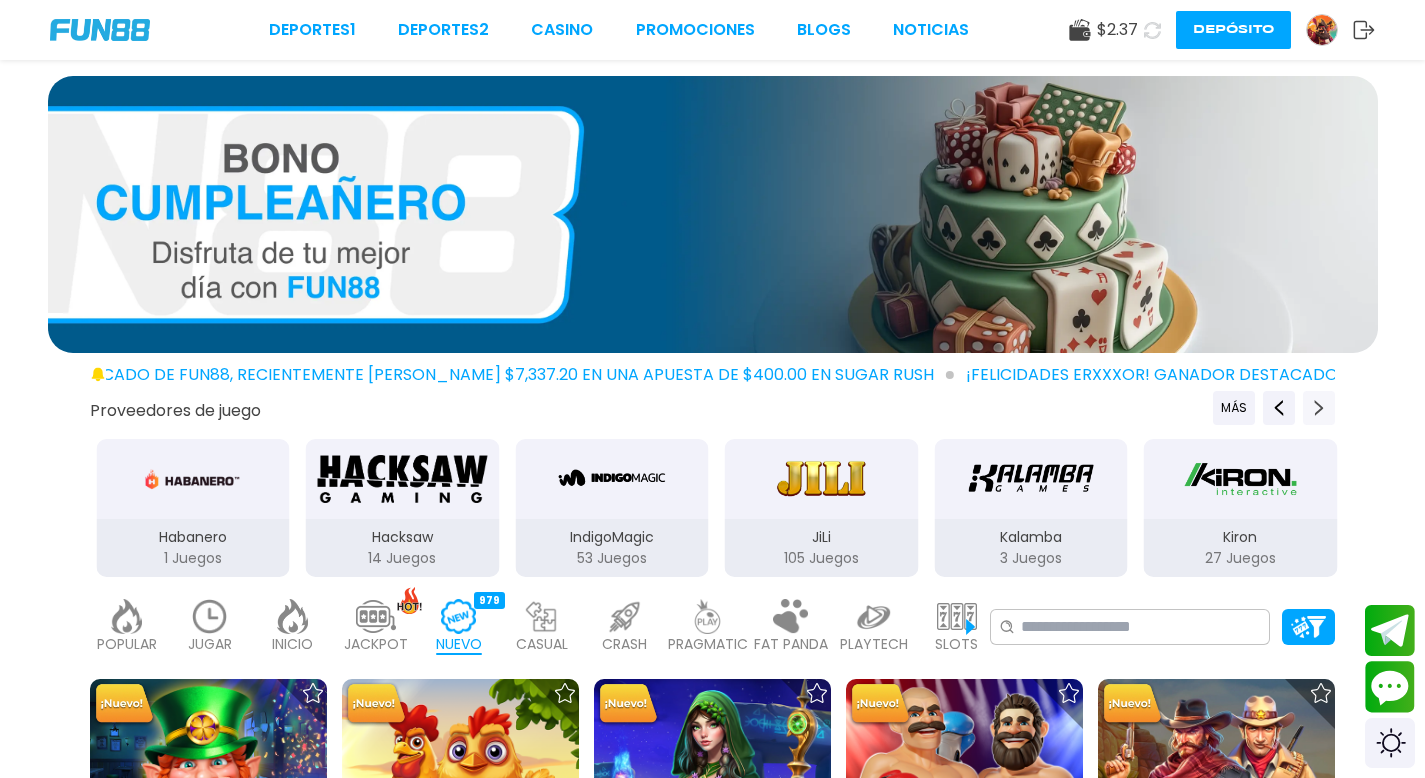 click 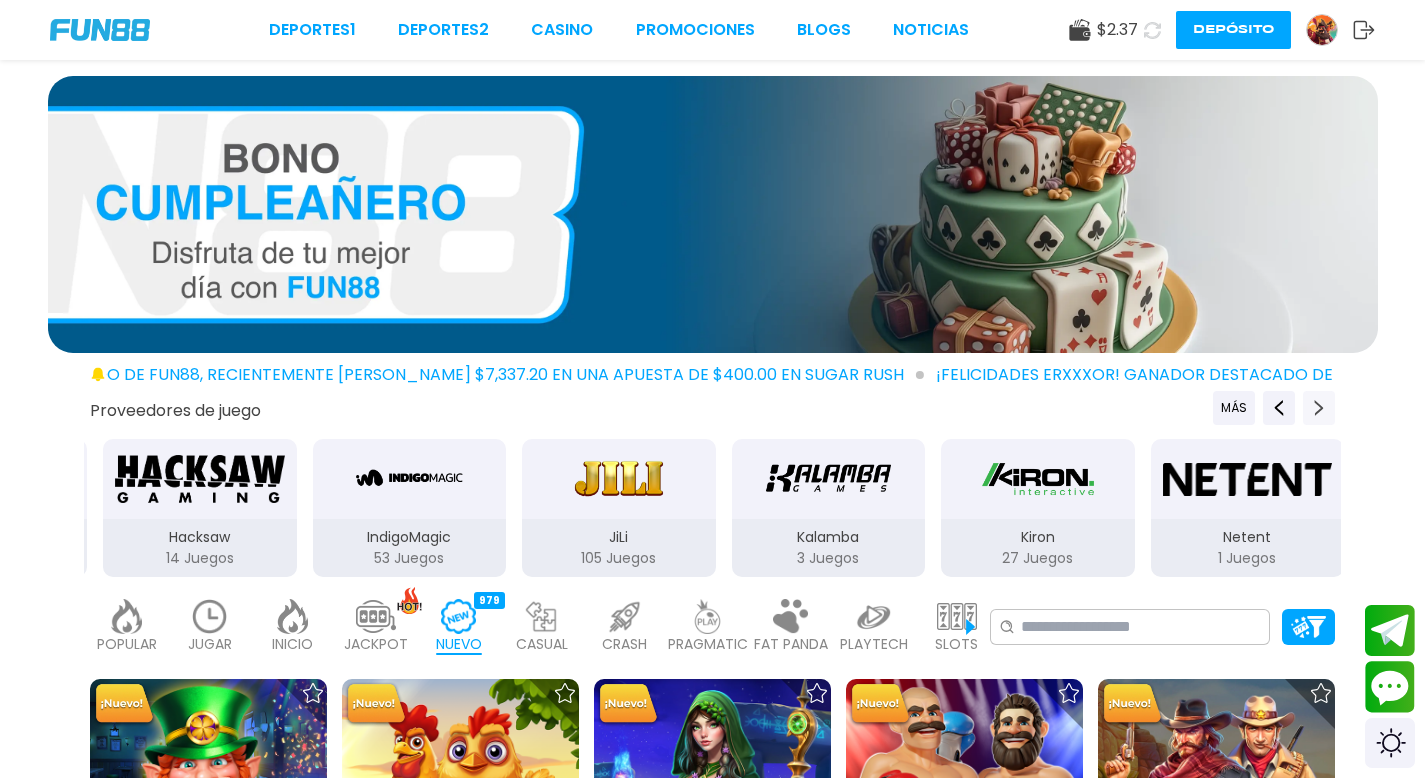click 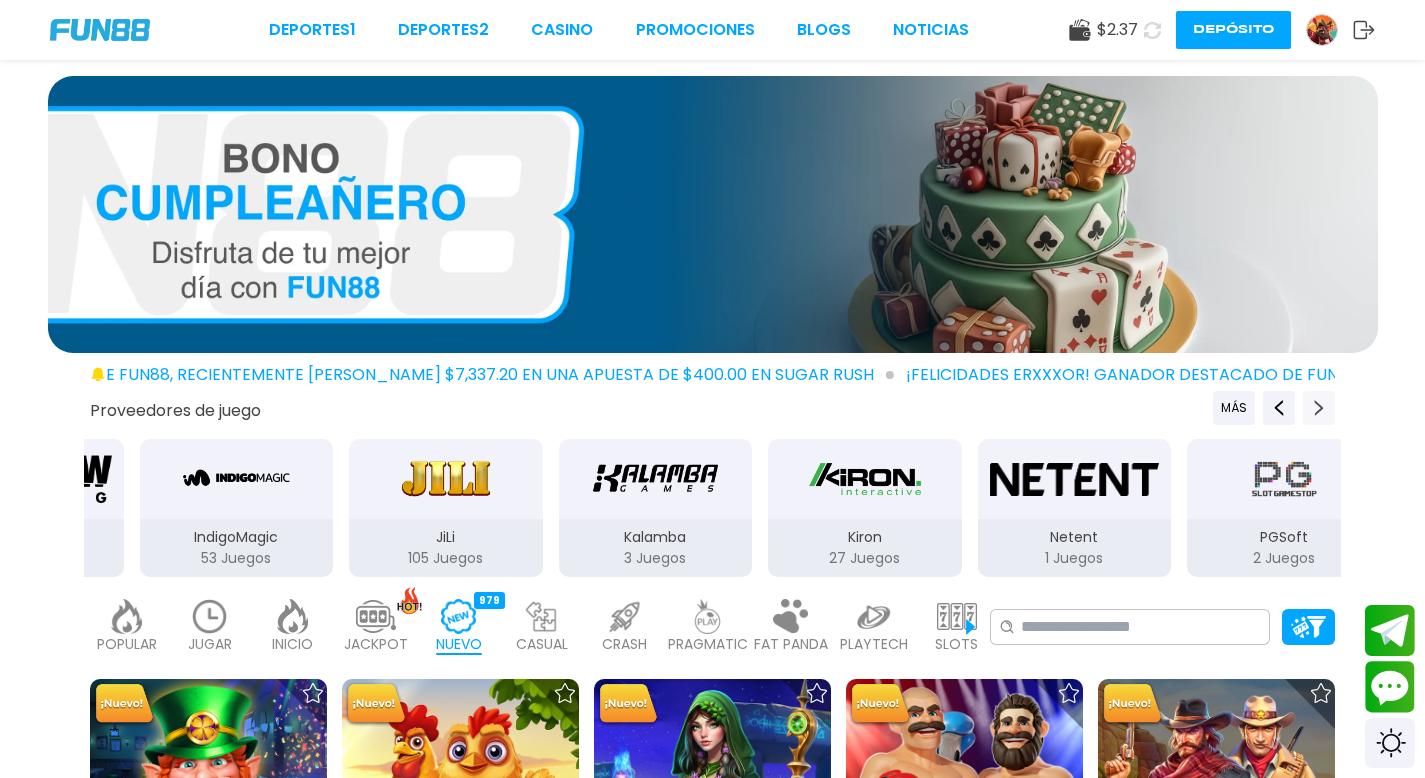 click 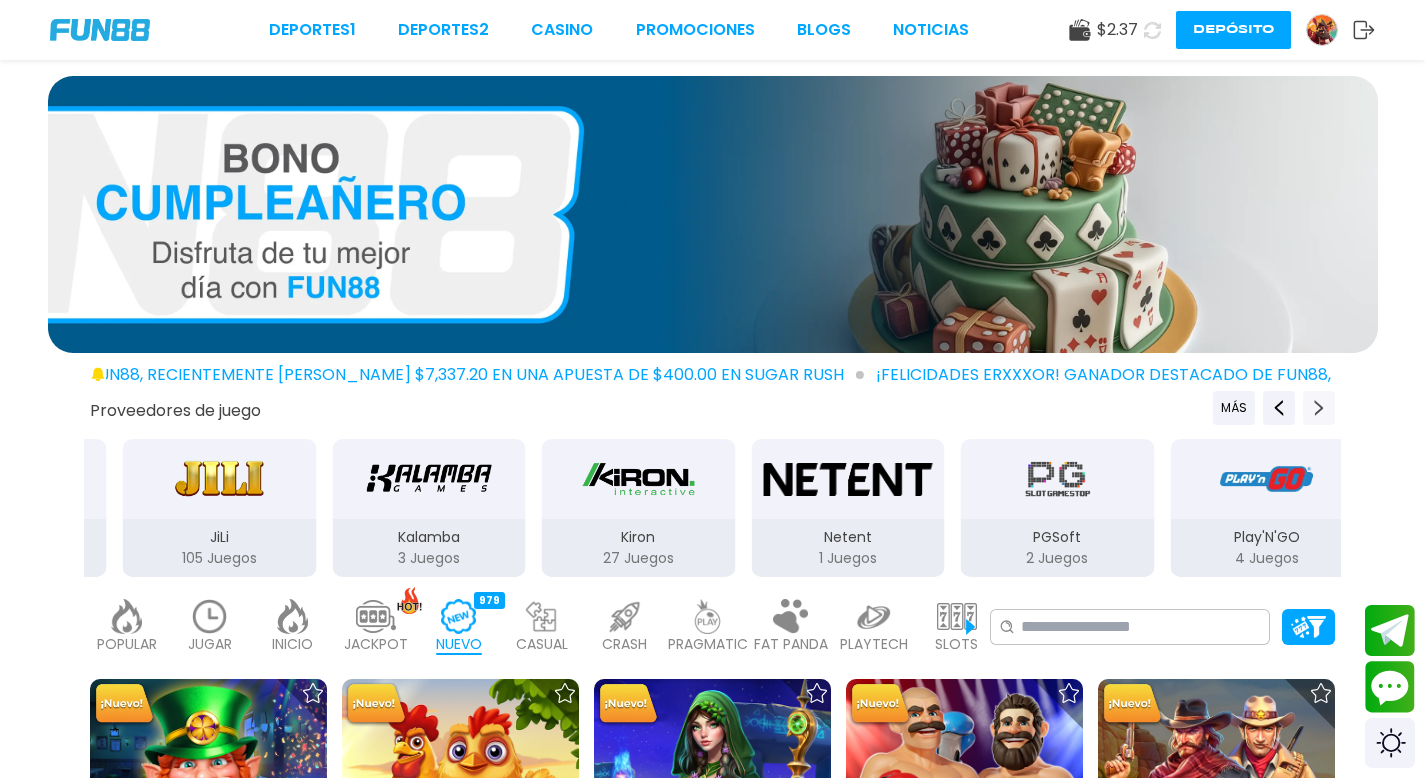 click 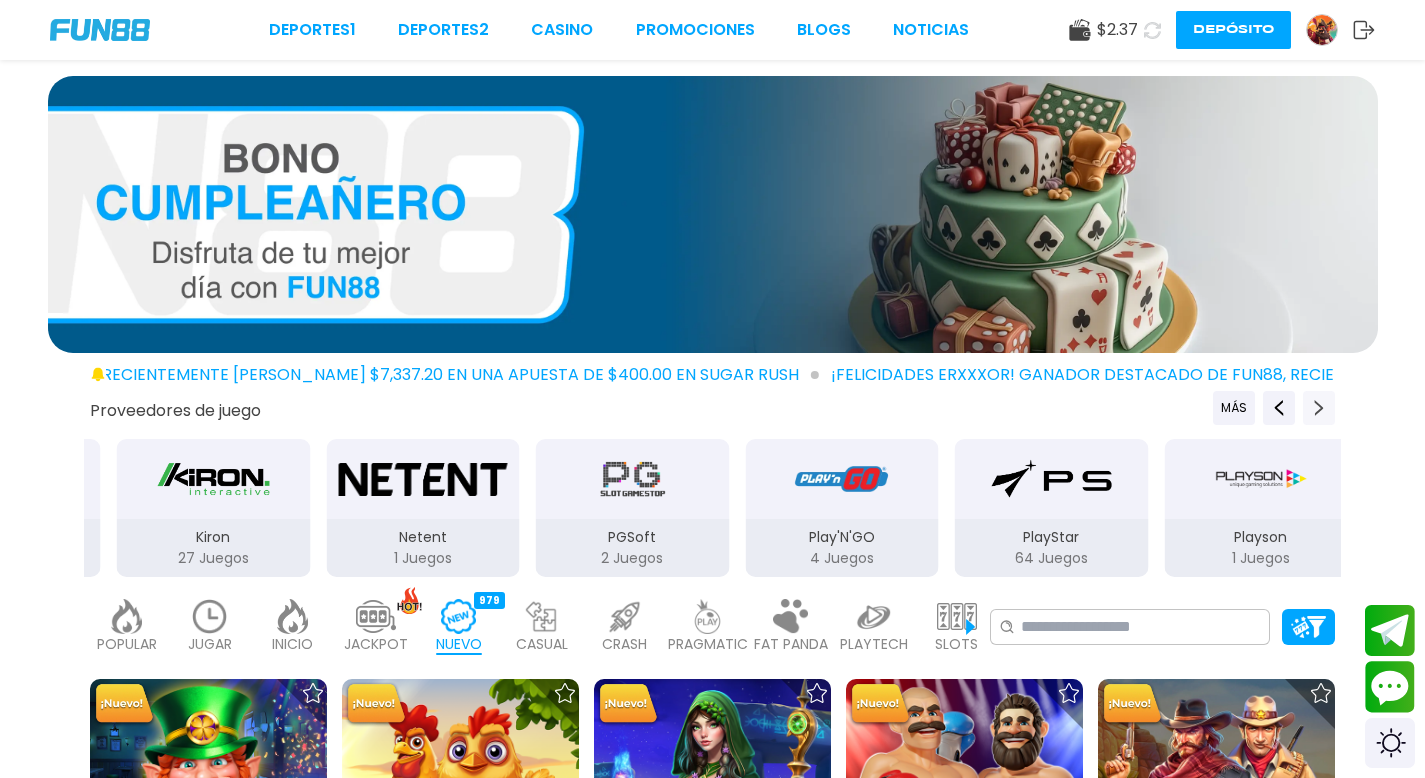 click 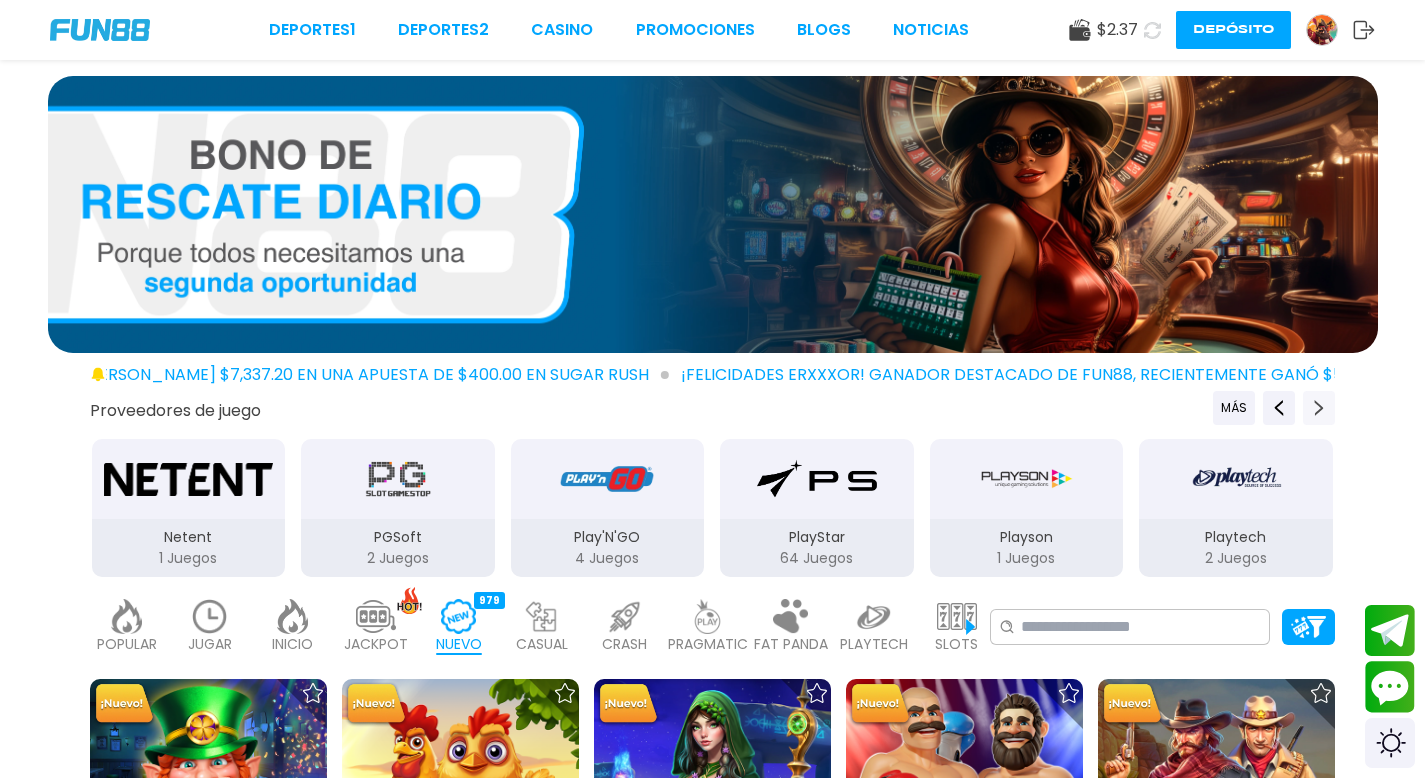 click 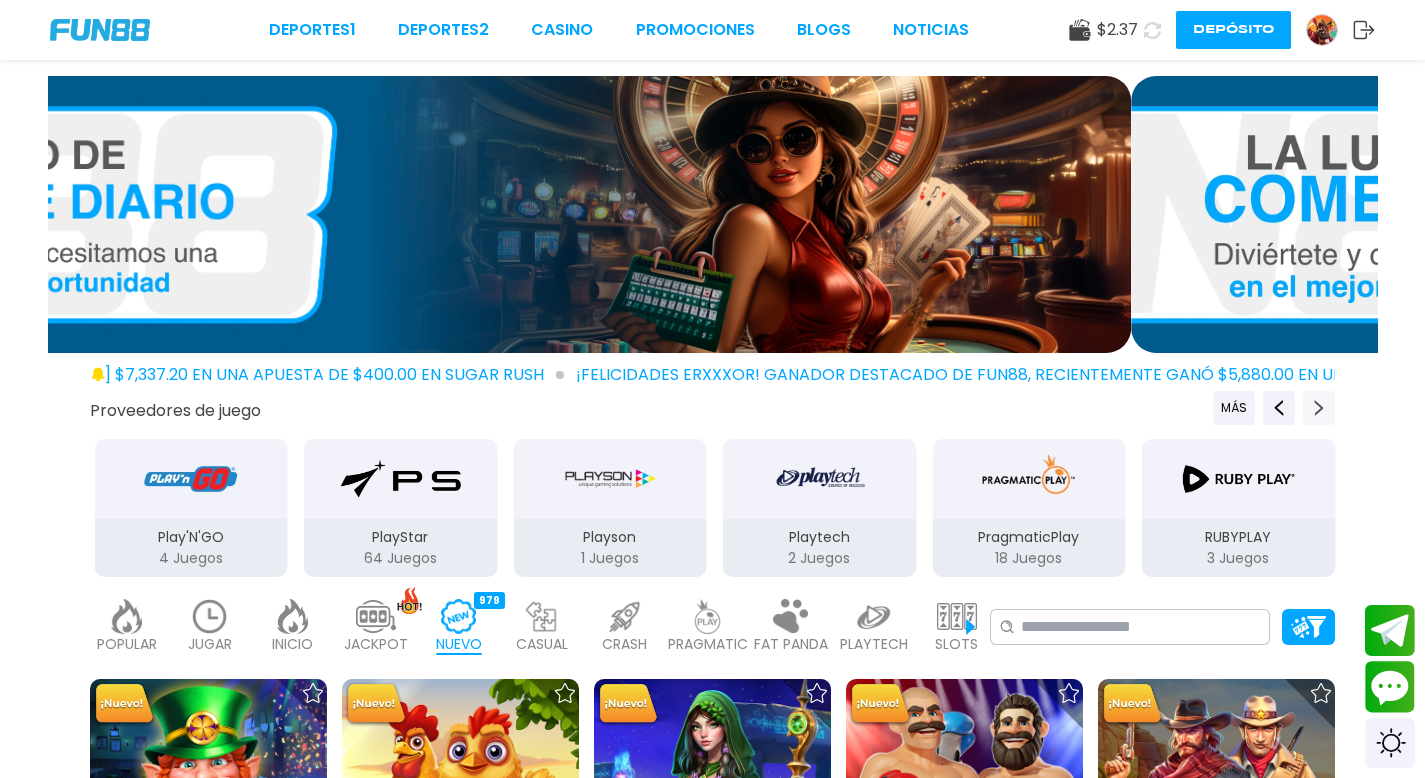 click 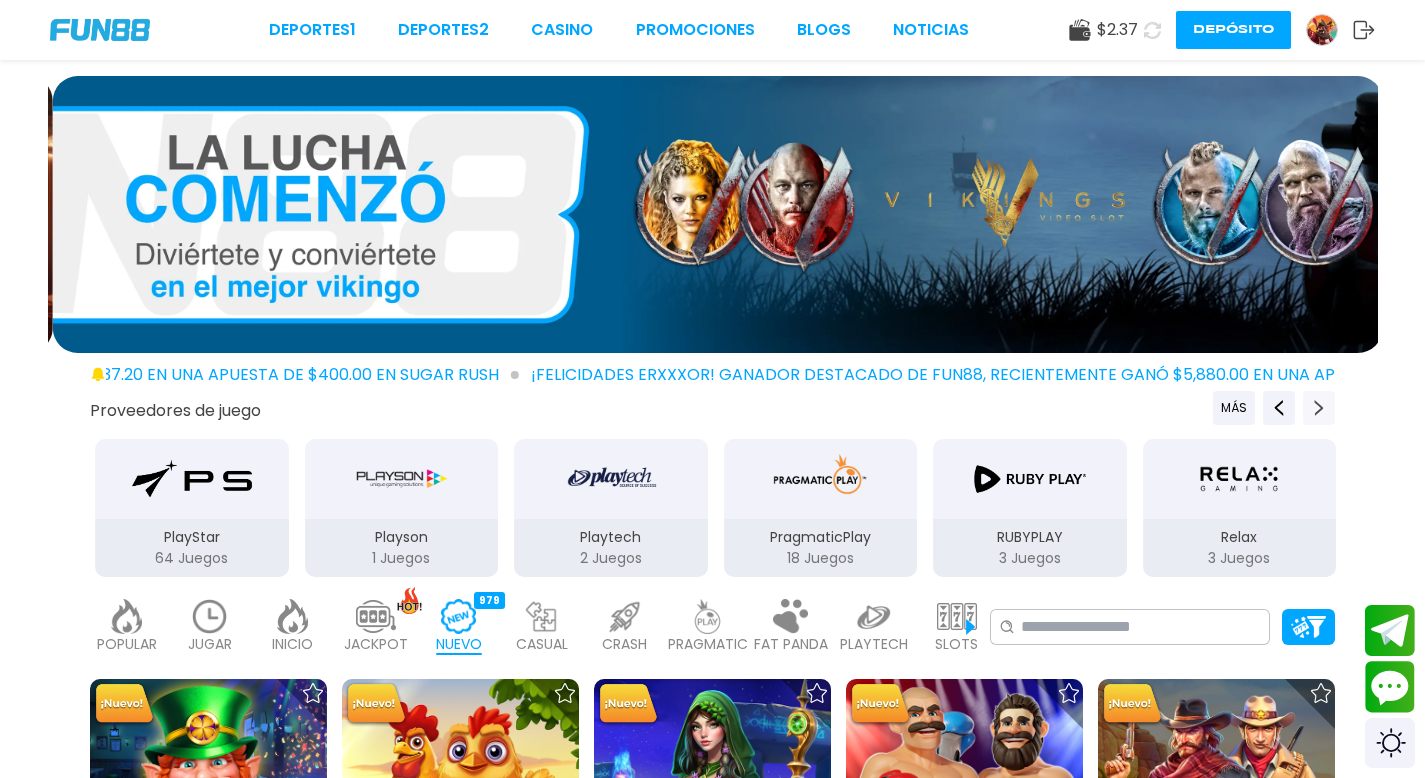 click 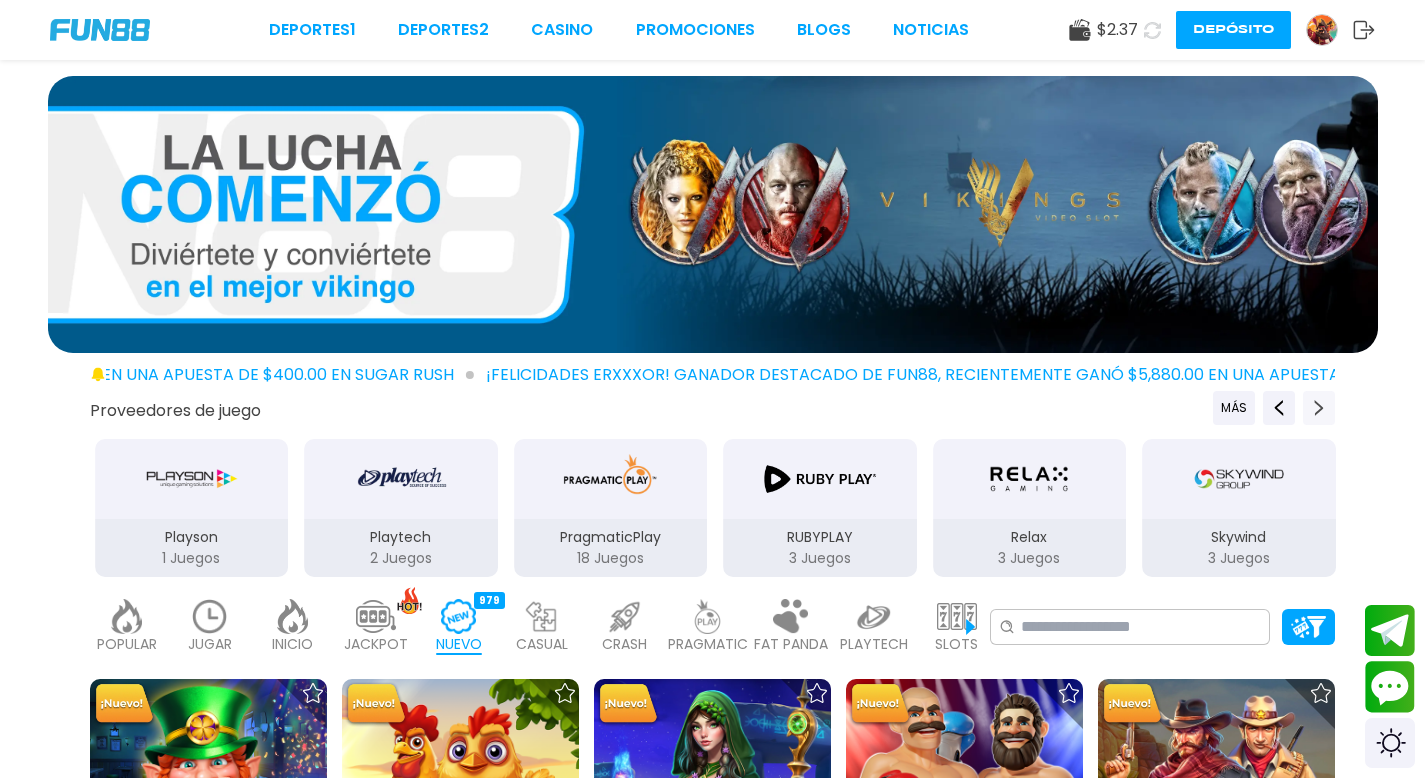 click 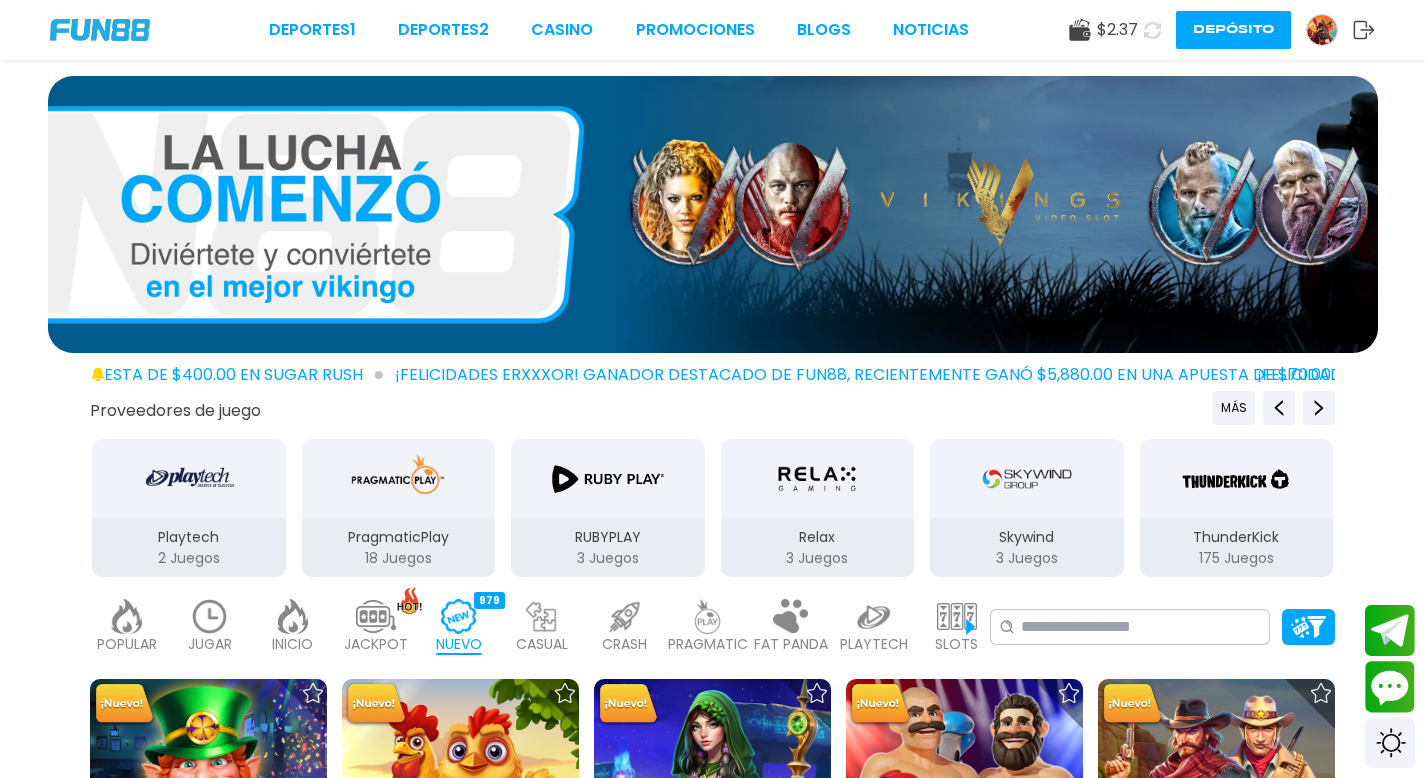 click at bounding box center [1027, 479] 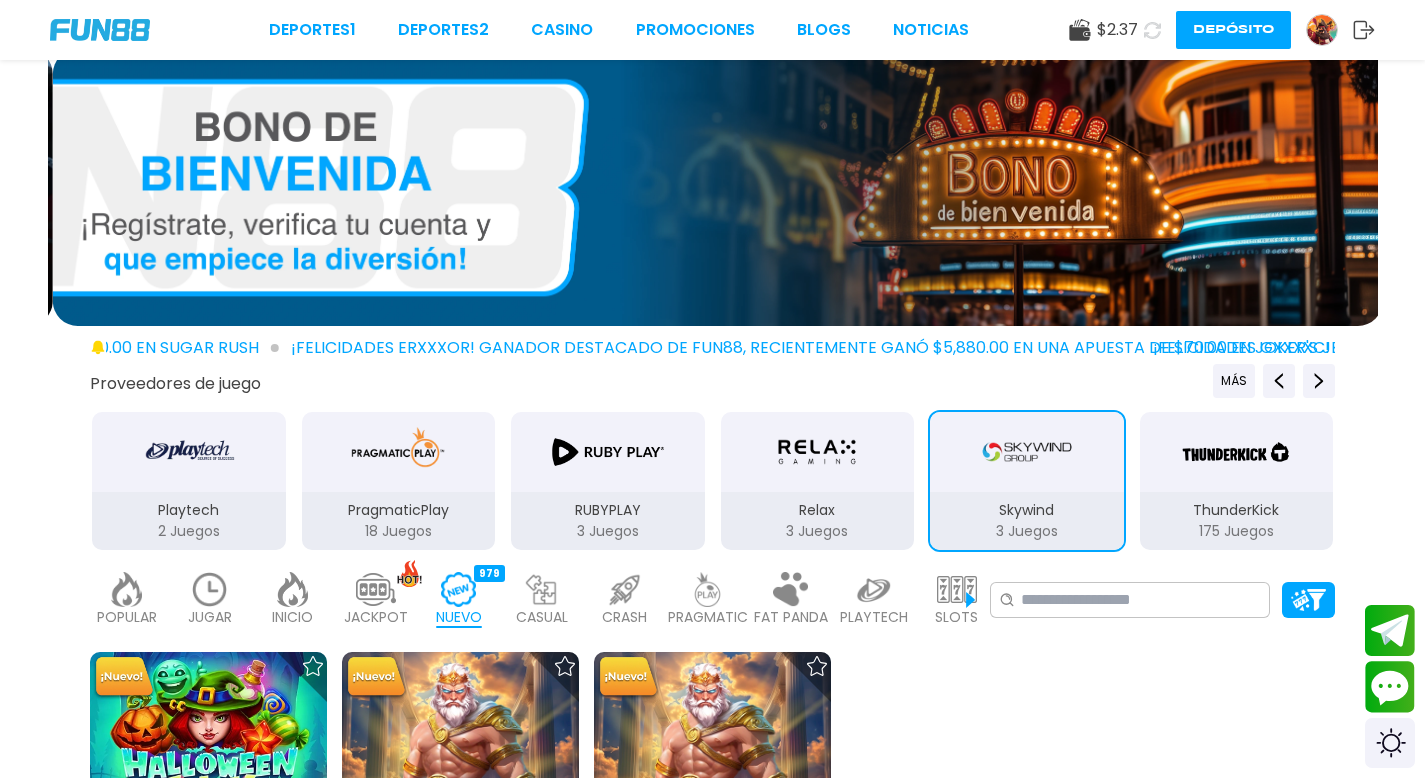 scroll, scrollTop: 306, scrollLeft: 0, axis: vertical 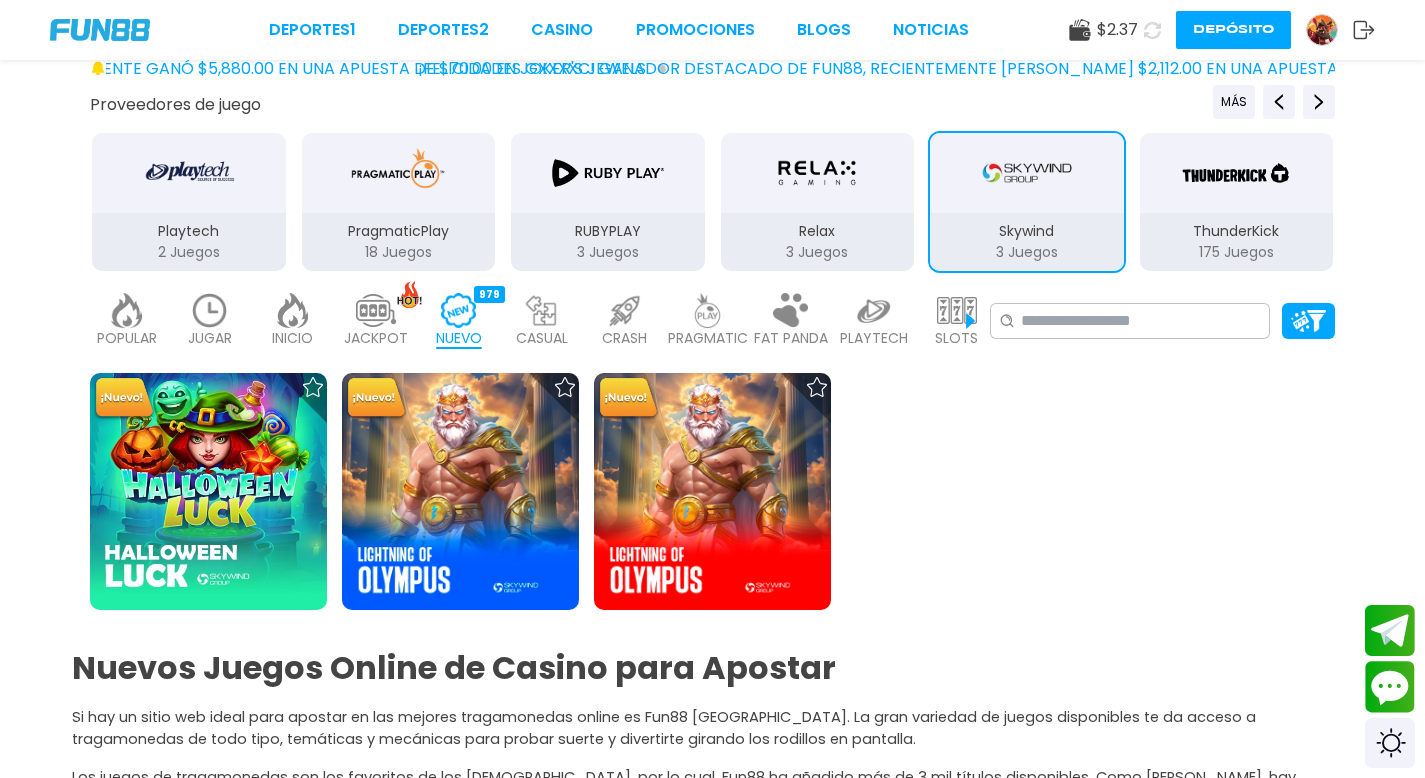 click 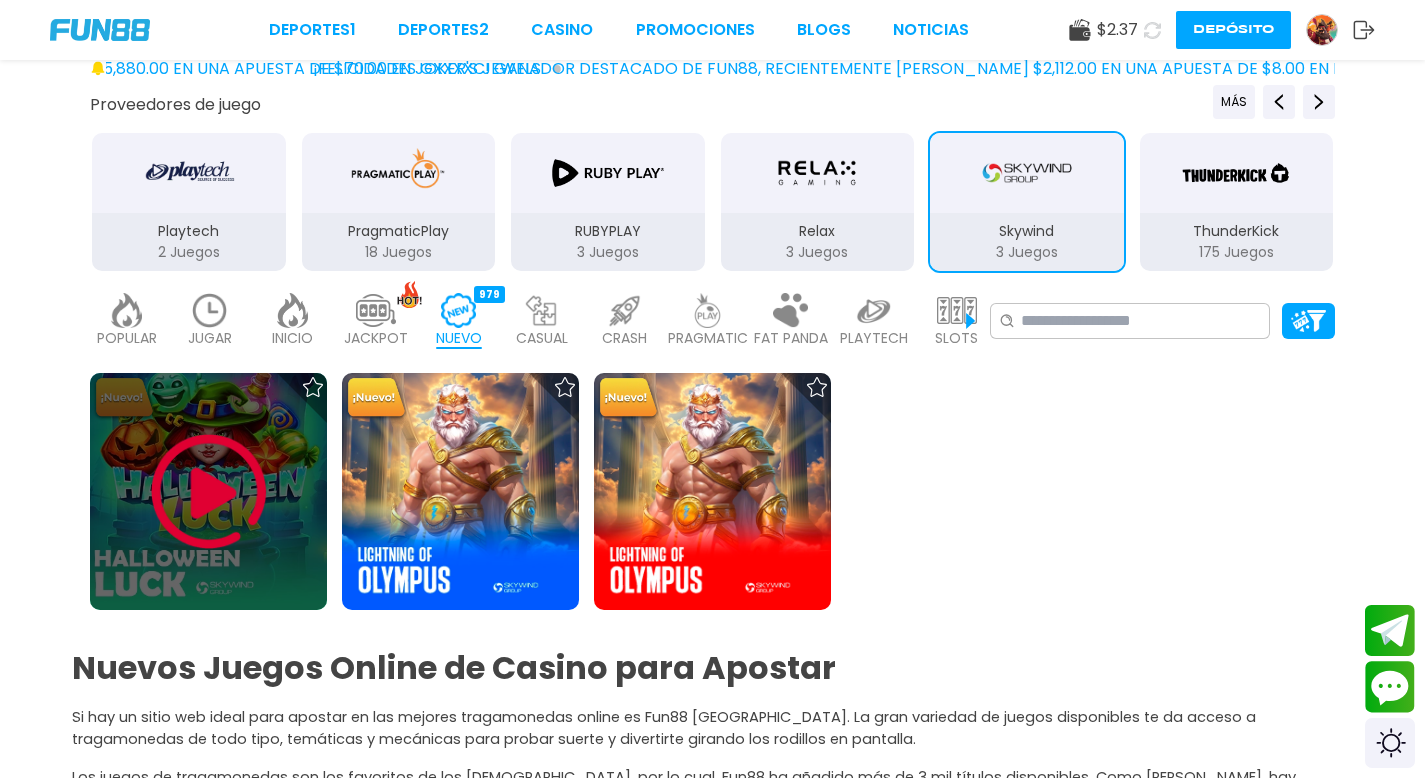 click at bounding box center [209, 492] 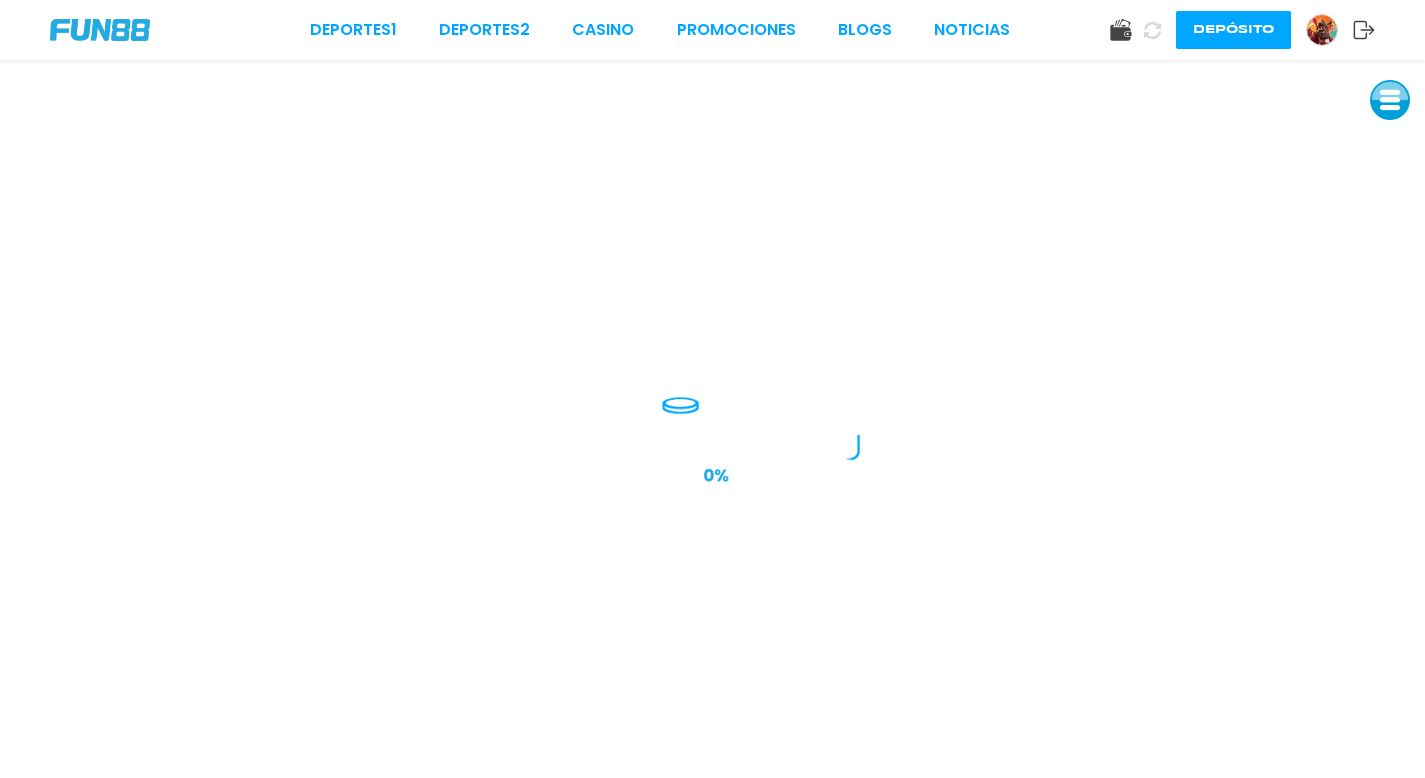 scroll, scrollTop: 0, scrollLeft: 0, axis: both 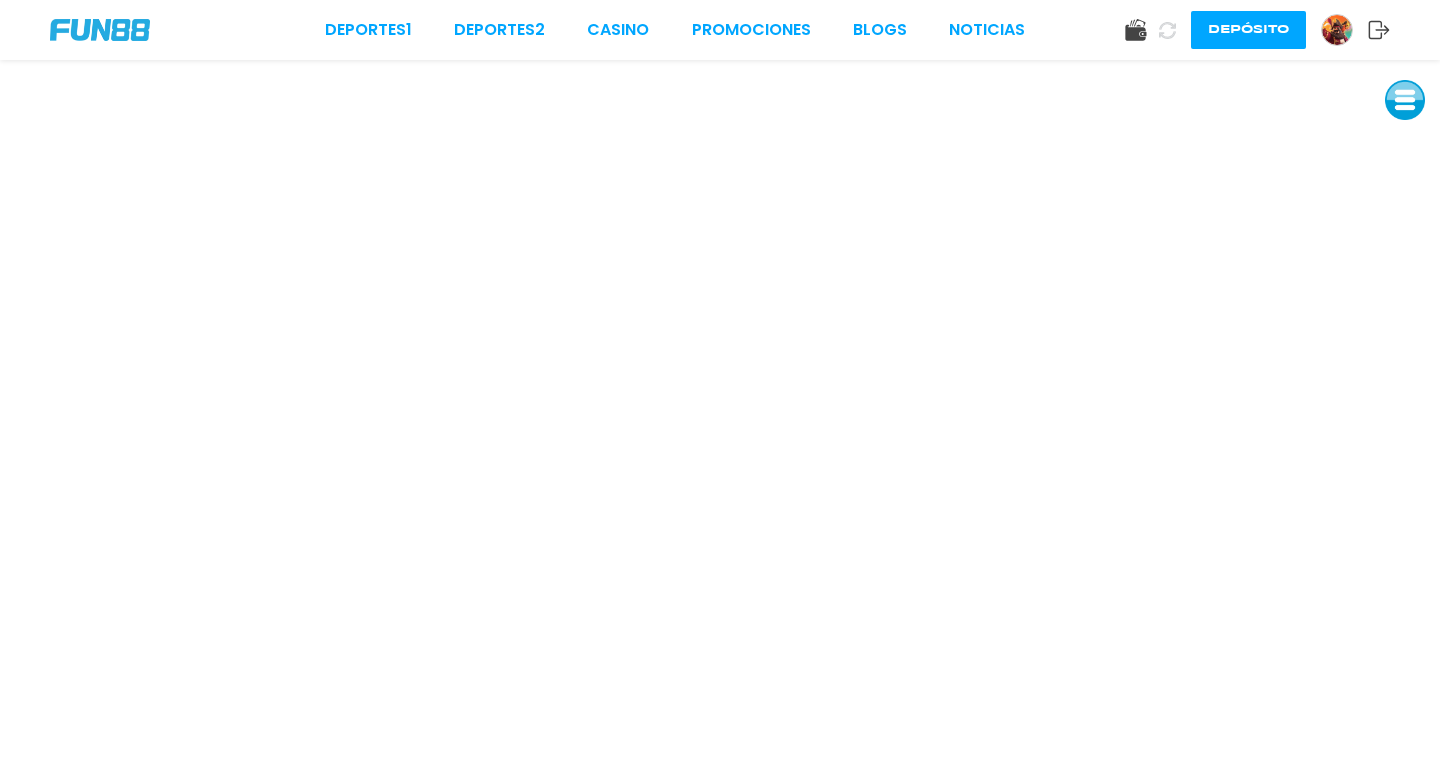 click at bounding box center (1405, 100) 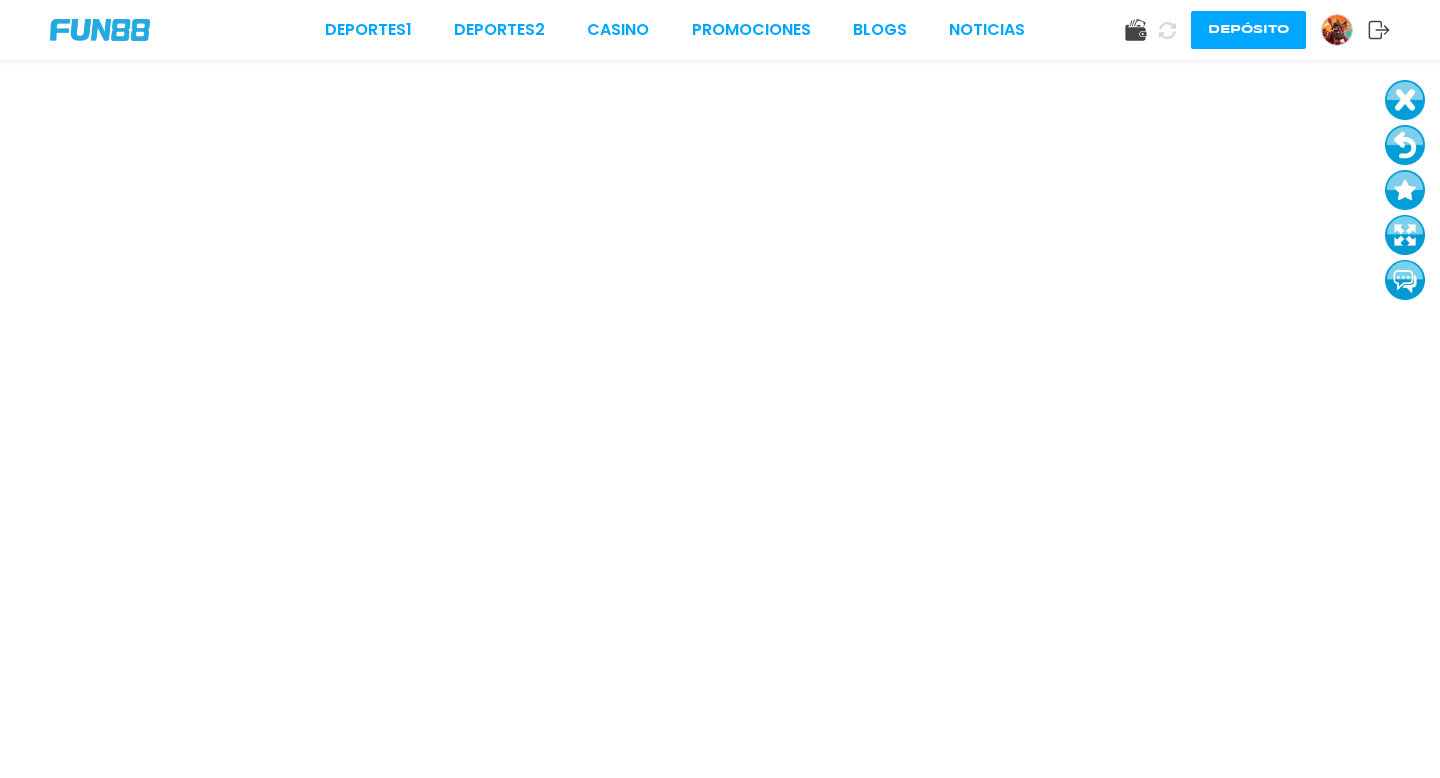 click at bounding box center [1405, 145] 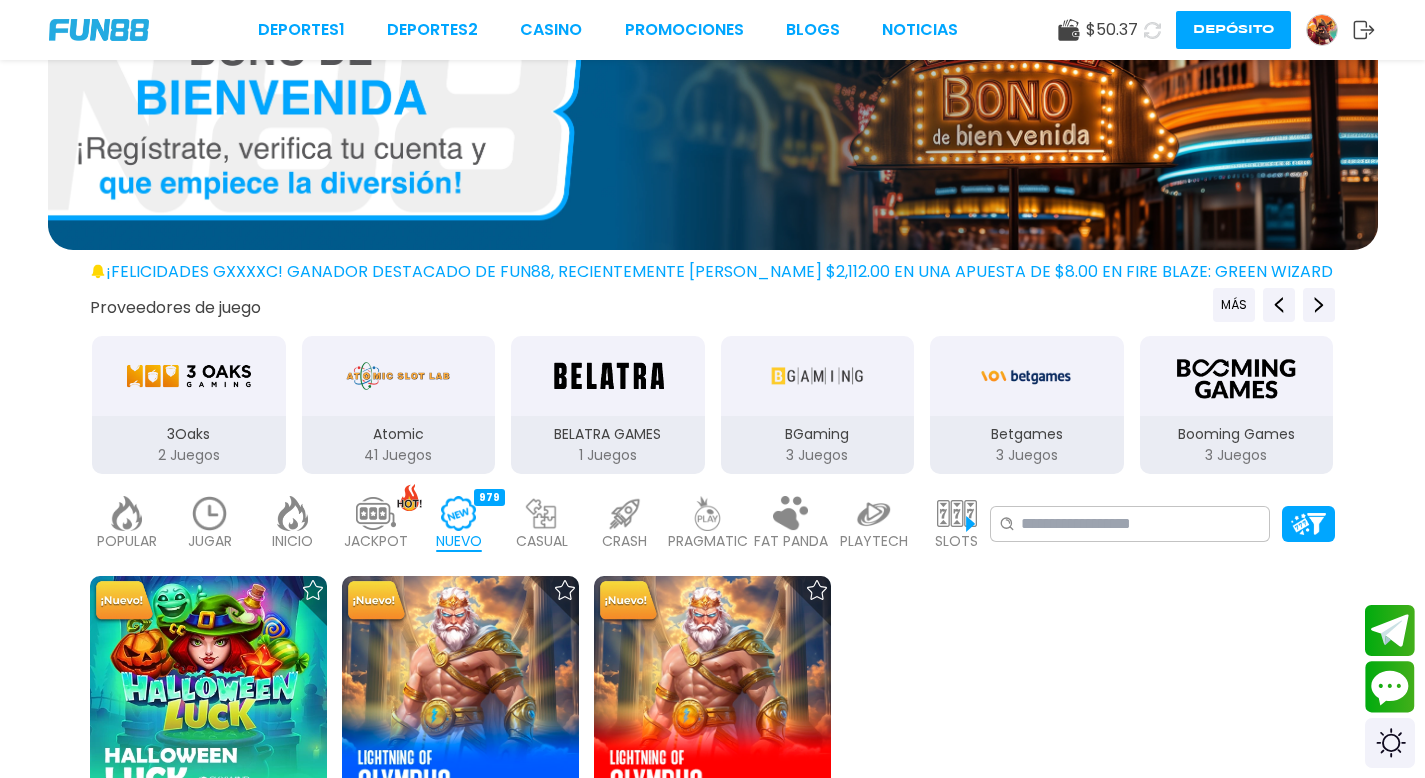scroll, scrollTop: 193, scrollLeft: 0, axis: vertical 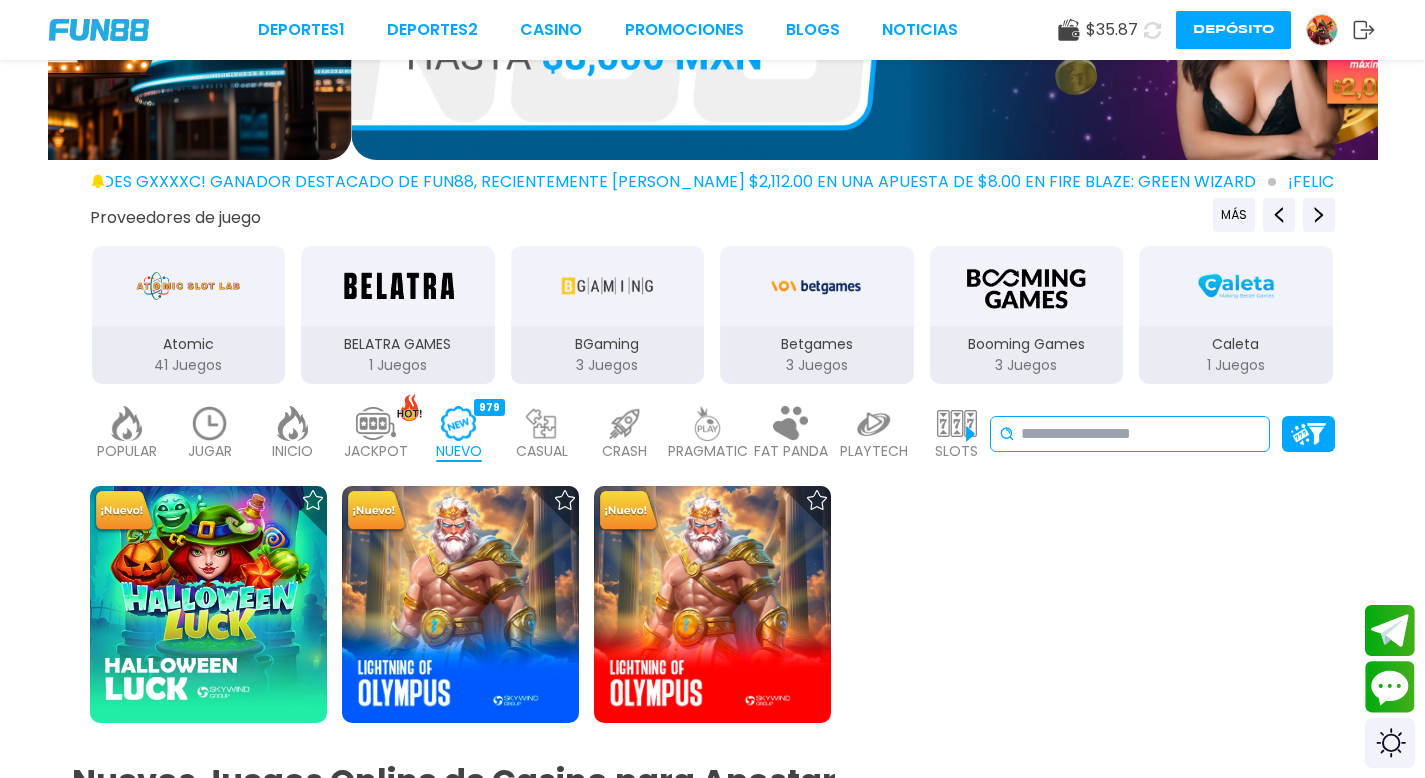 click at bounding box center [1141, 434] 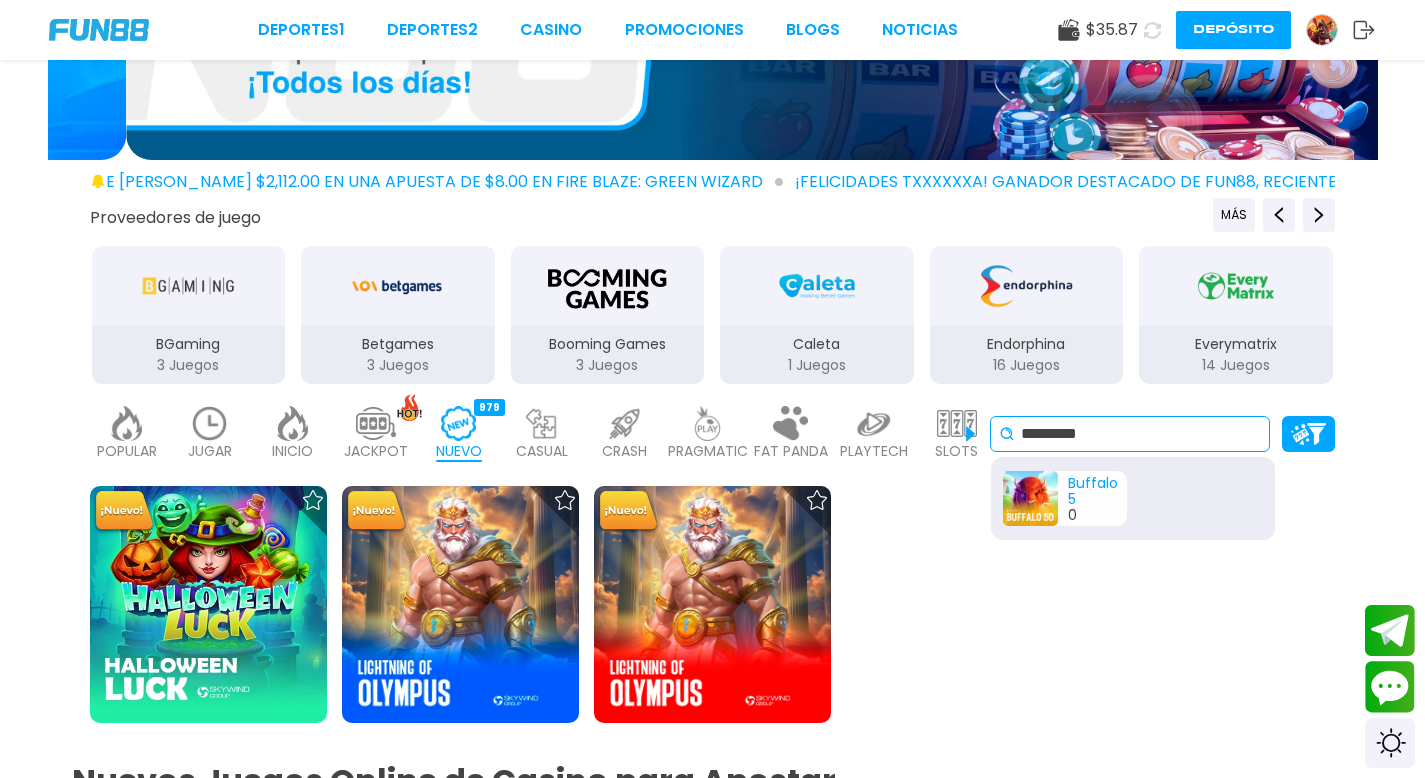 type on "*********" 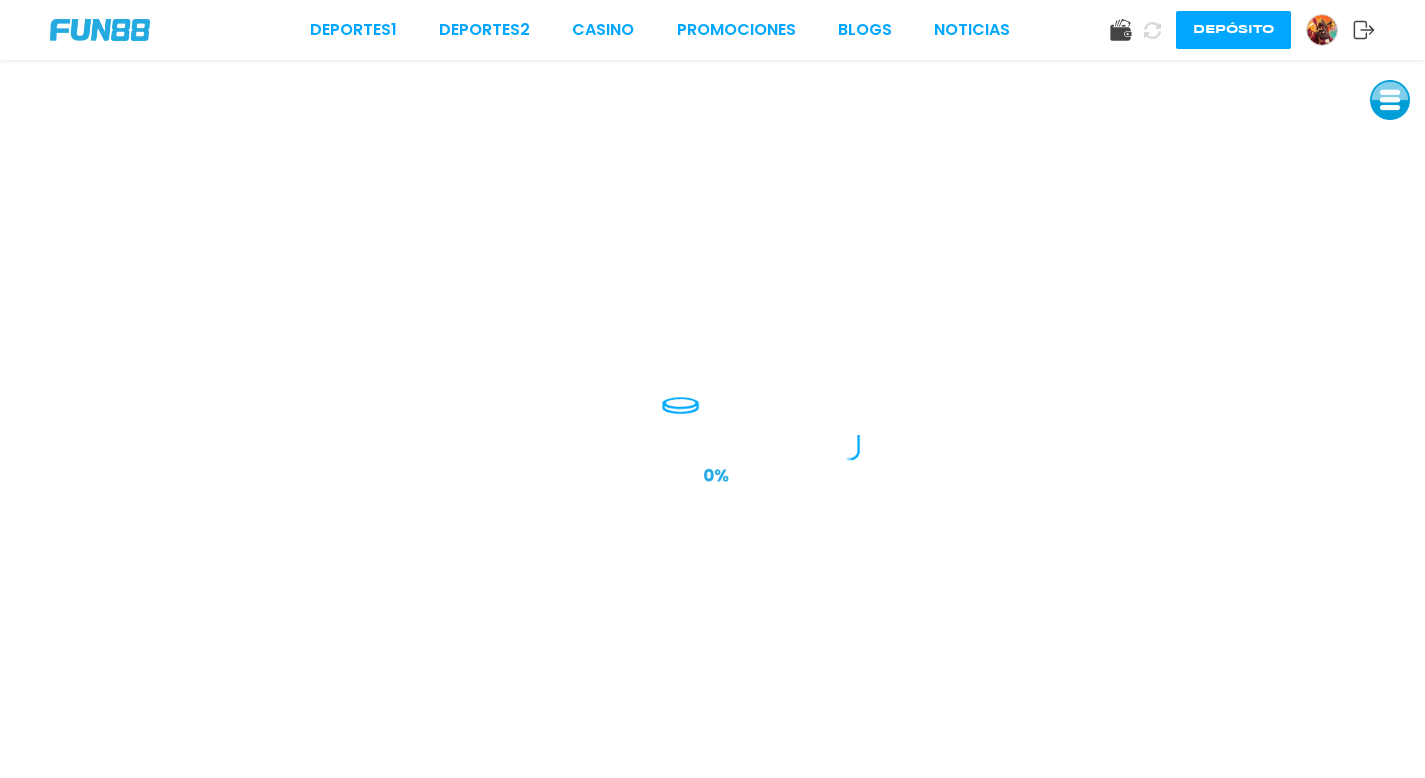 scroll, scrollTop: 0, scrollLeft: 0, axis: both 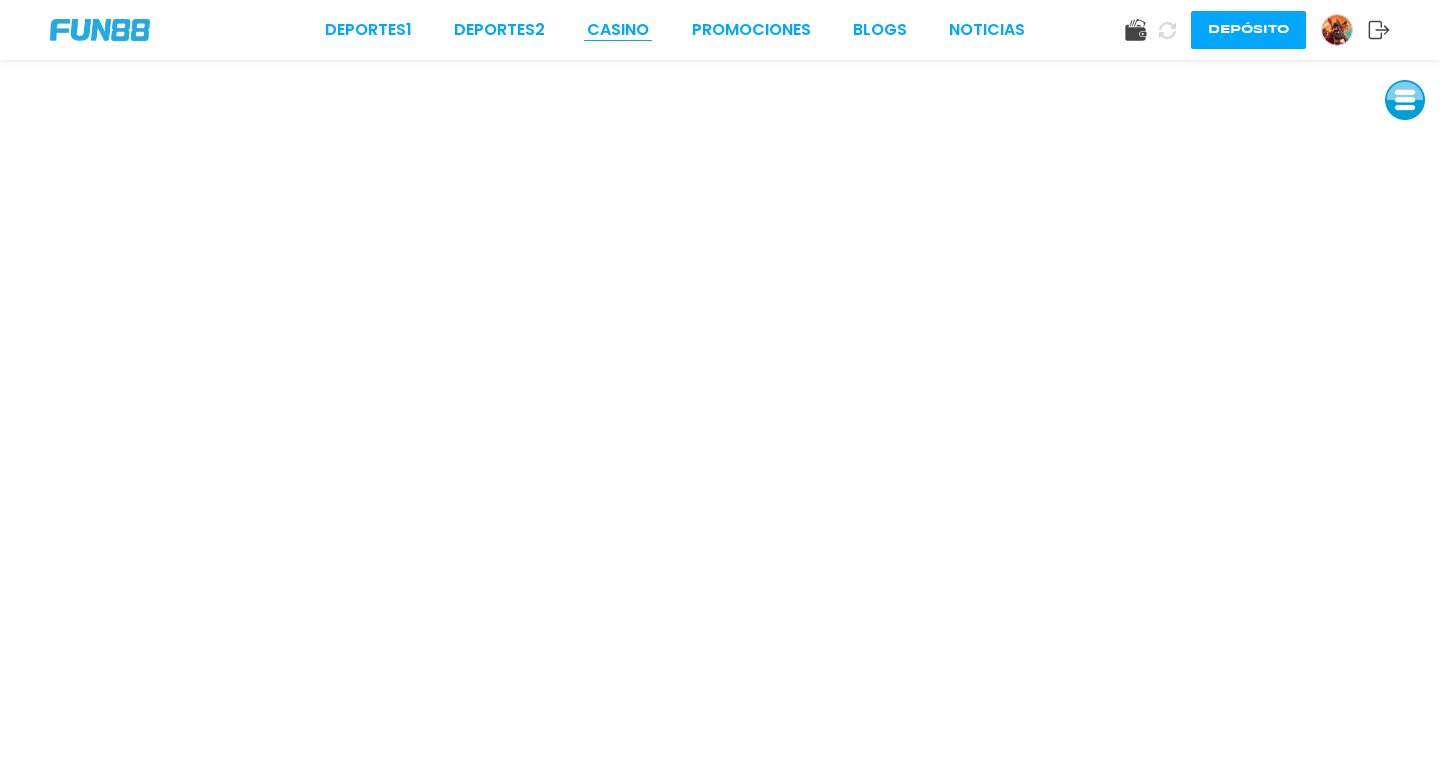 click on "CASINO" at bounding box center (618, 30) 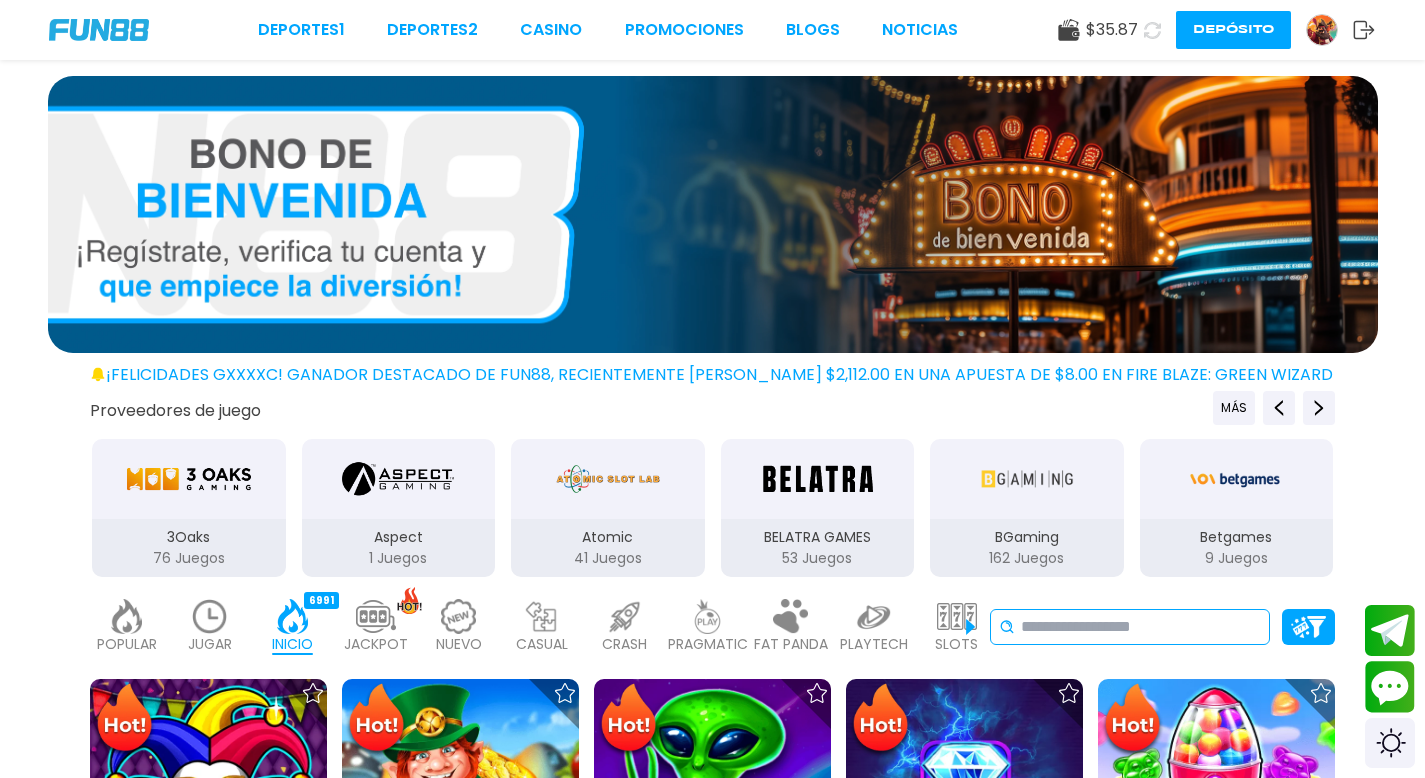 click on "No se ha encontrado ningún juego." at bounding box center [1130, 627] 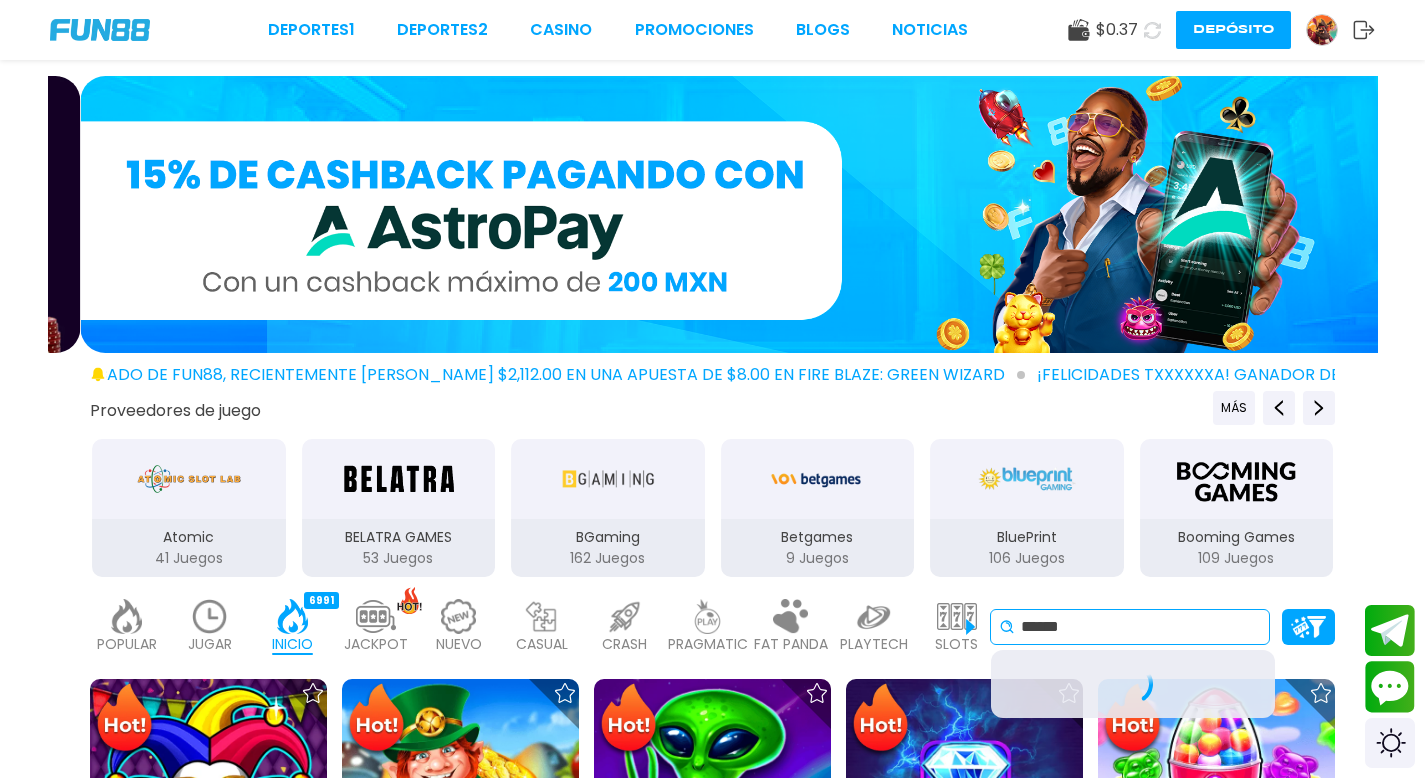 type on "*******" 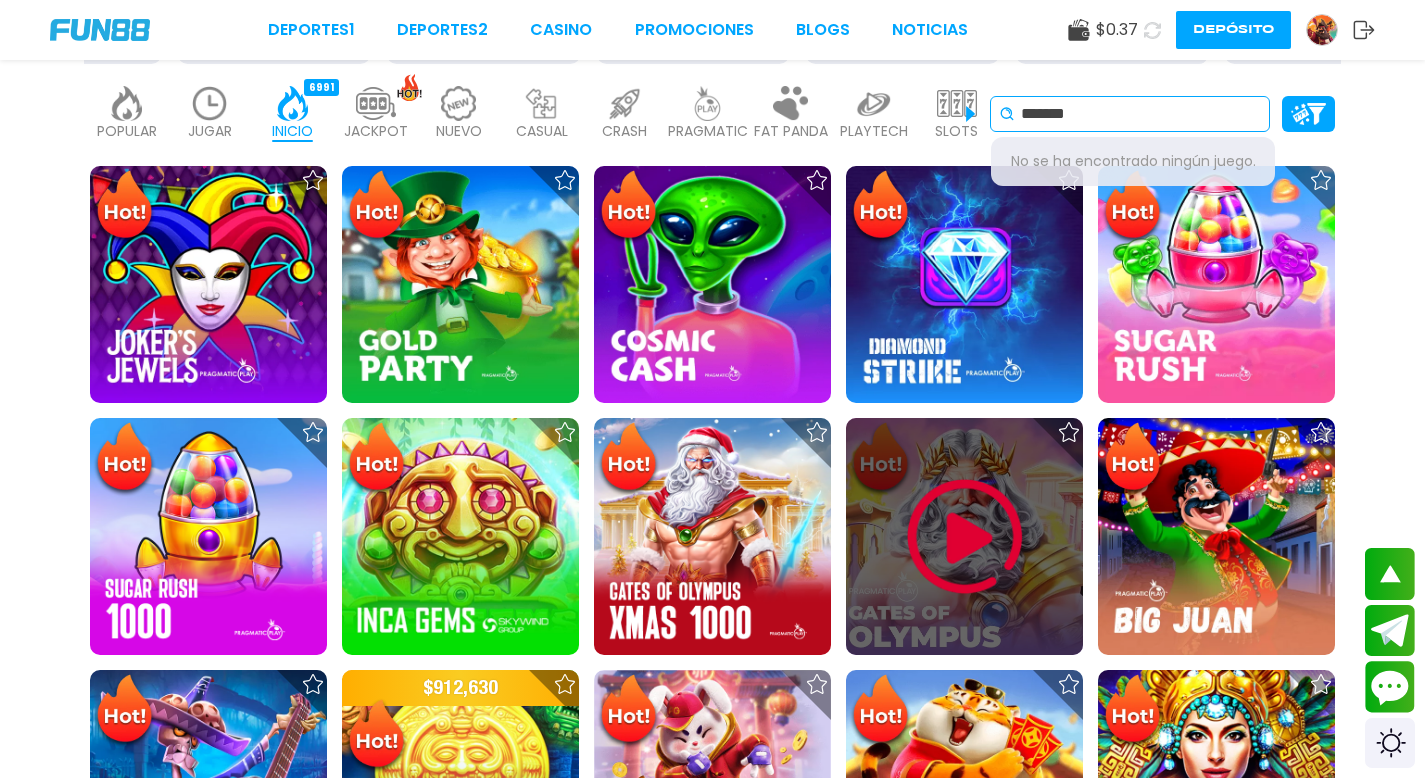 scroll, scrollTop: 961, scrollLeft: 0, axis: vertical 